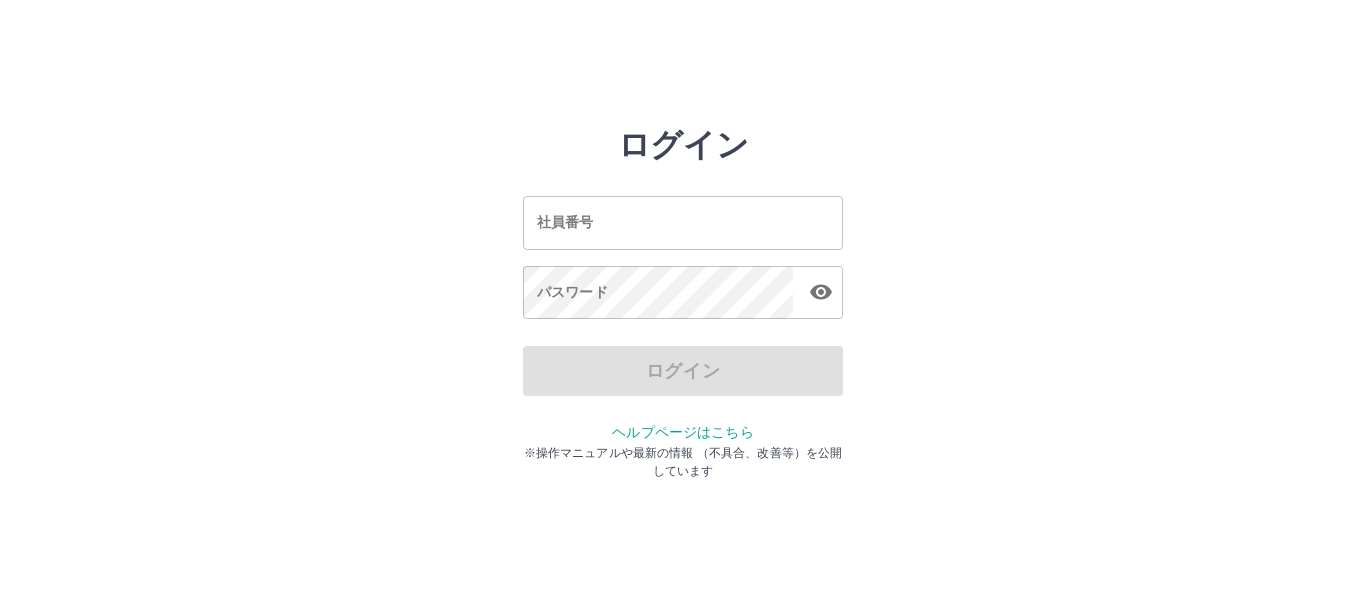 scroll, scrollTop: 0, scrollLeft: 0, axis: both 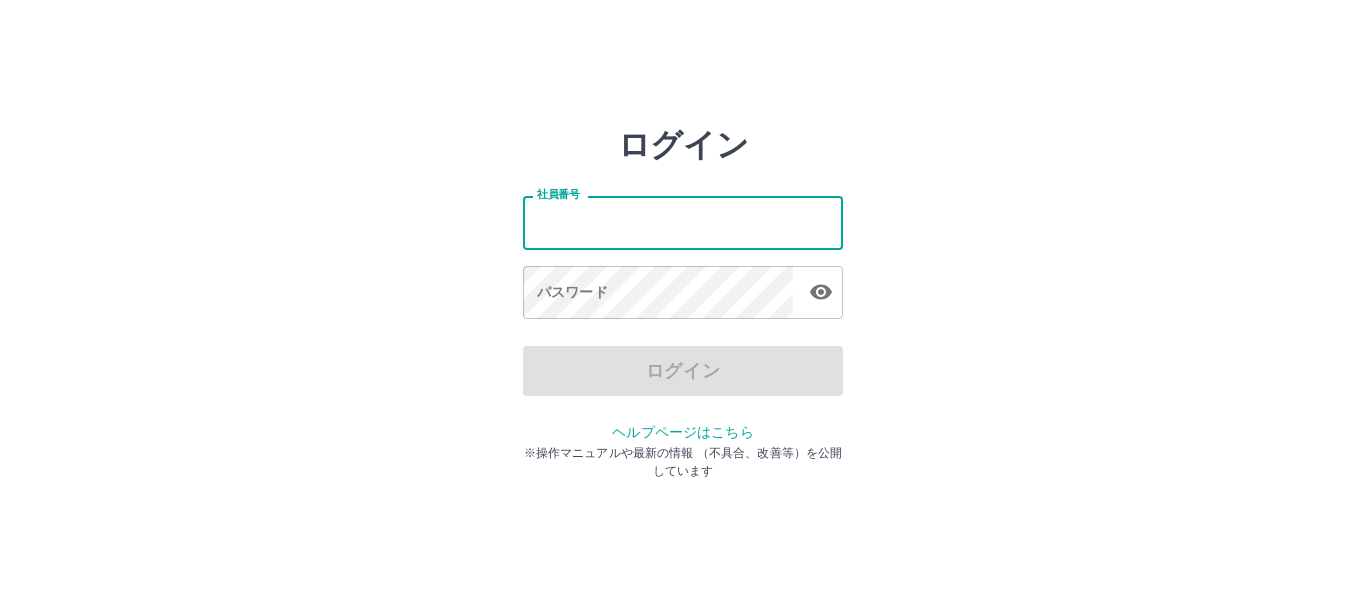 click on "社員番号" at bounding box center (683, 222) 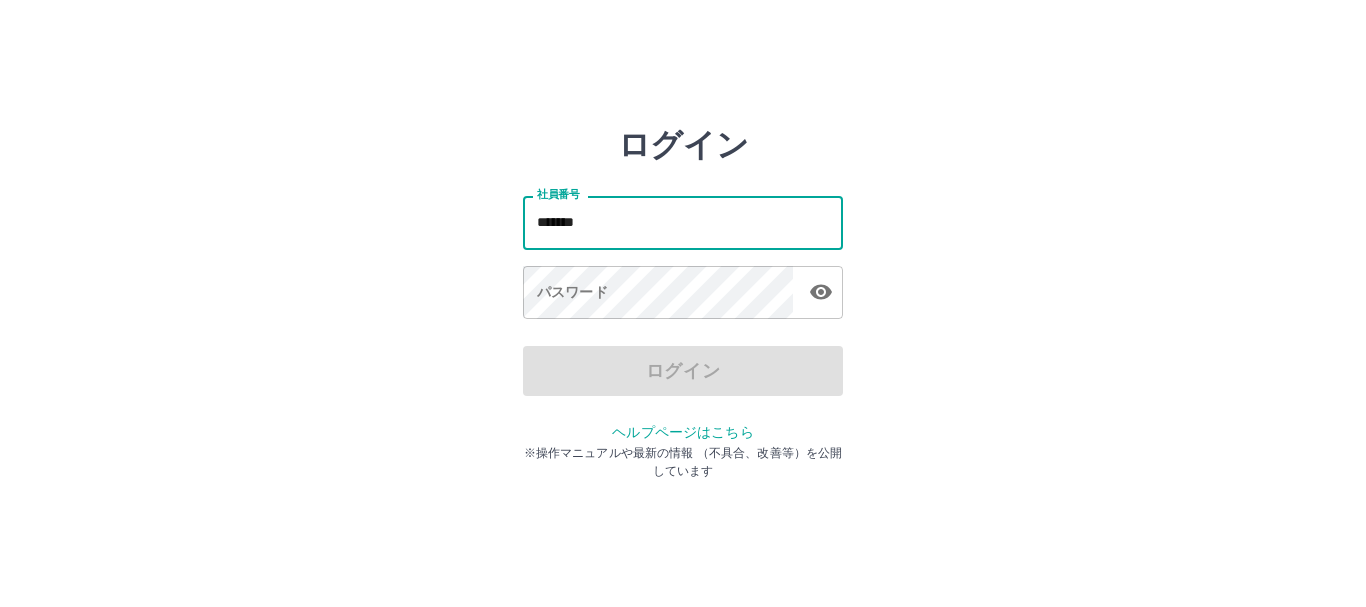 type on "*******" 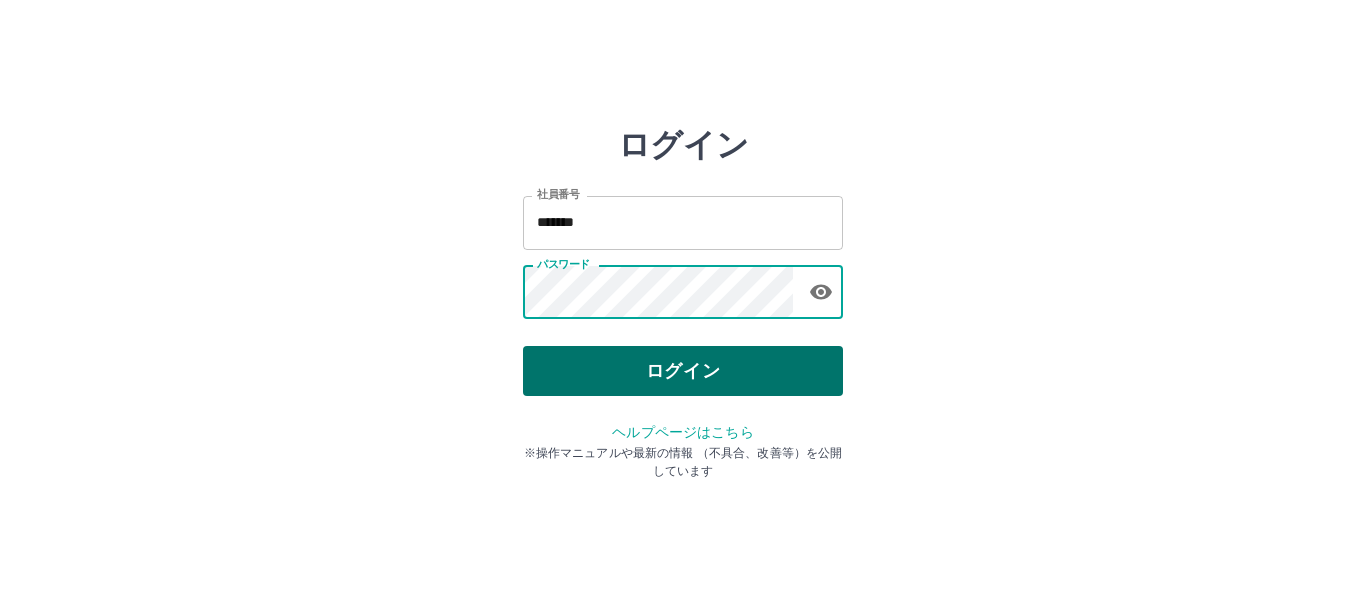 click on "ログイン" at bounding box center [683, 371] 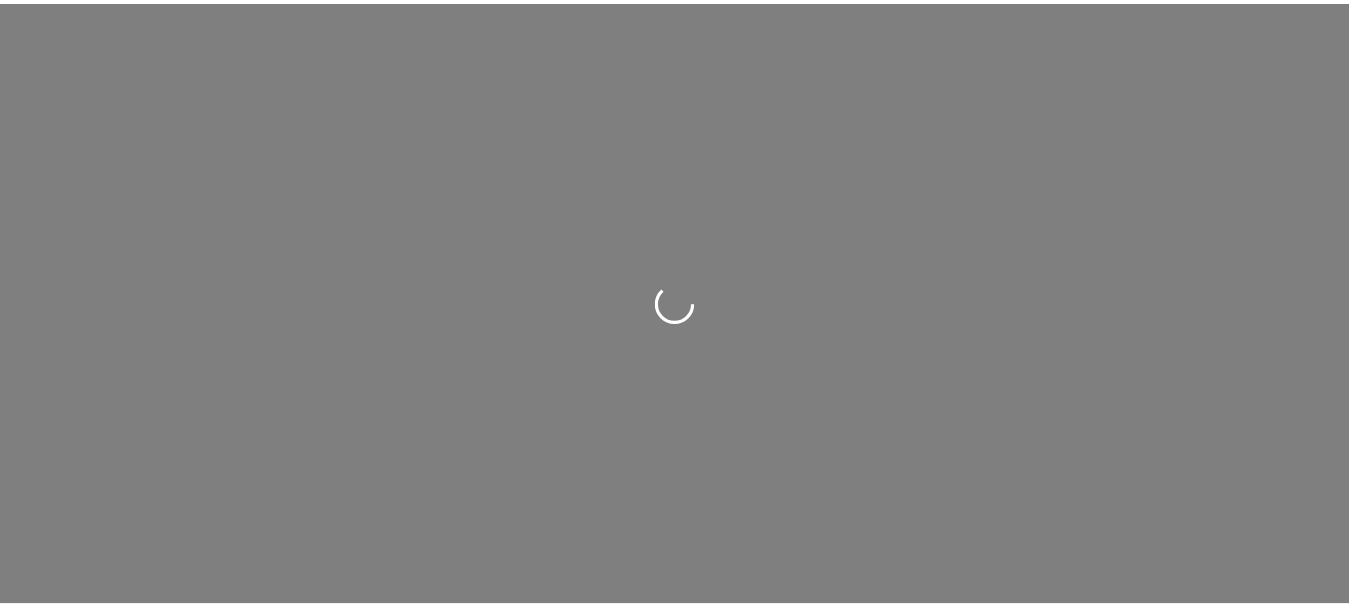 scroll, scrollTop: 0, scrollLeft: 0, axis: both 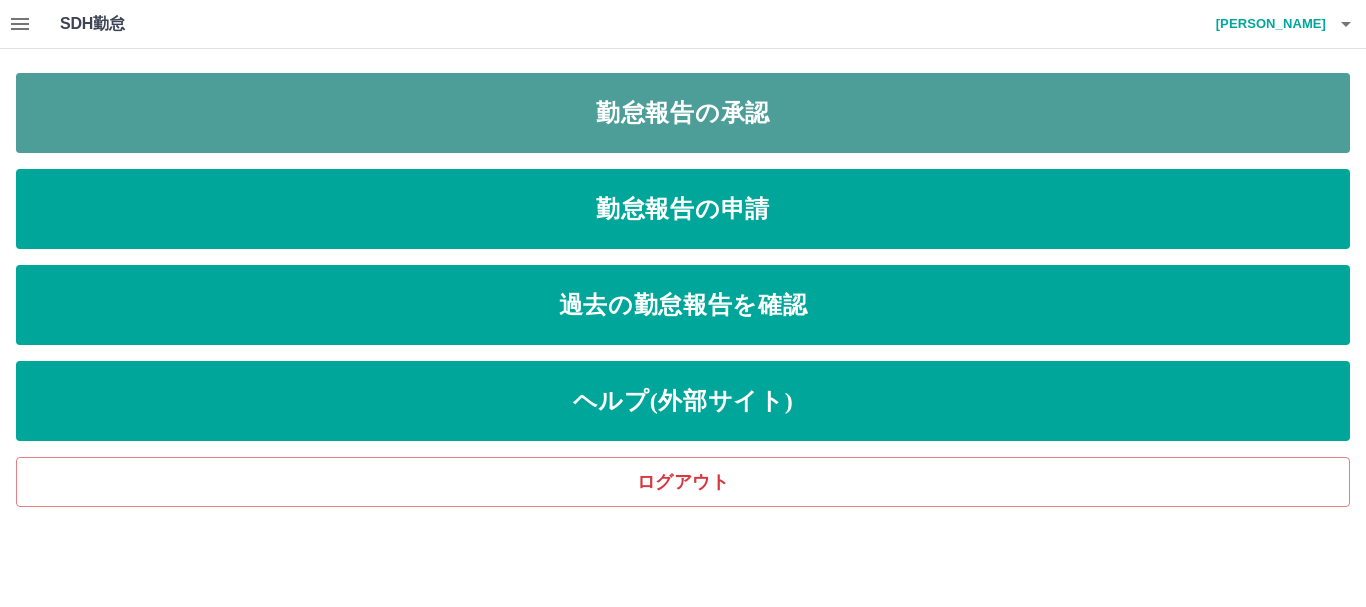 click on "勤怠報告の承認" at bounding box center [683, 113] 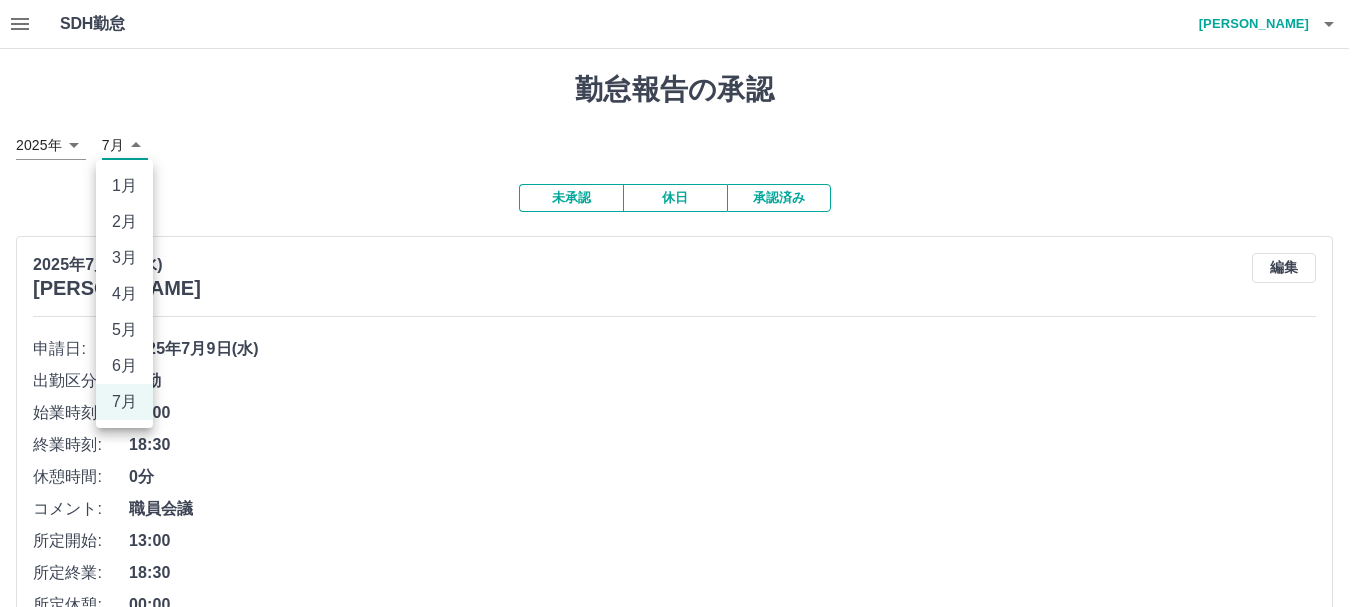 click on "SDH勤怠 [PERSON_NAME] 勤怠報告の承認 [DATE] **** 7月 * 未承認 休日 承認済み [DATE] [PERSON_NAME] 編集 申請日: [DATE] 出勤区分: 出勤 始業時刻: 13:00 終業時刻: 18:30 休憩時間: 0分 コメント: 職員会議 所定開始: 13:00 所定終業: 18:30 所定休憩: 00:00 所定内: 5時間30分 所定外: 0分 承認する [DATE] [PERSON_NAME] 編集 申請日: [DATE] 出勤区分: 出勤 始業時刻: 12:30 終業時刻: 19:30 休憩時間: 1時間0分 コメント: うみ組職員研修１２時３０分 所定開始: 12:30 所定終業: 19:30 所定休憩: 01:00 所定内: 6時間0分 所定外: 0分 承認する [DATE] [PERSON_NAME] 編集 申請日: [DATE] 出勤区分: 出勤 始業時刻: 12:30 終業時刻: 18:00 休憩時間: 0分 コメント: 会議 所定開始: 12:30 所定終業: 18:00 所定休憩: 00:00 所定内: 5時間30分 所定外: 0分 承認する 編集 0分" at bounding box center (683, 6725) 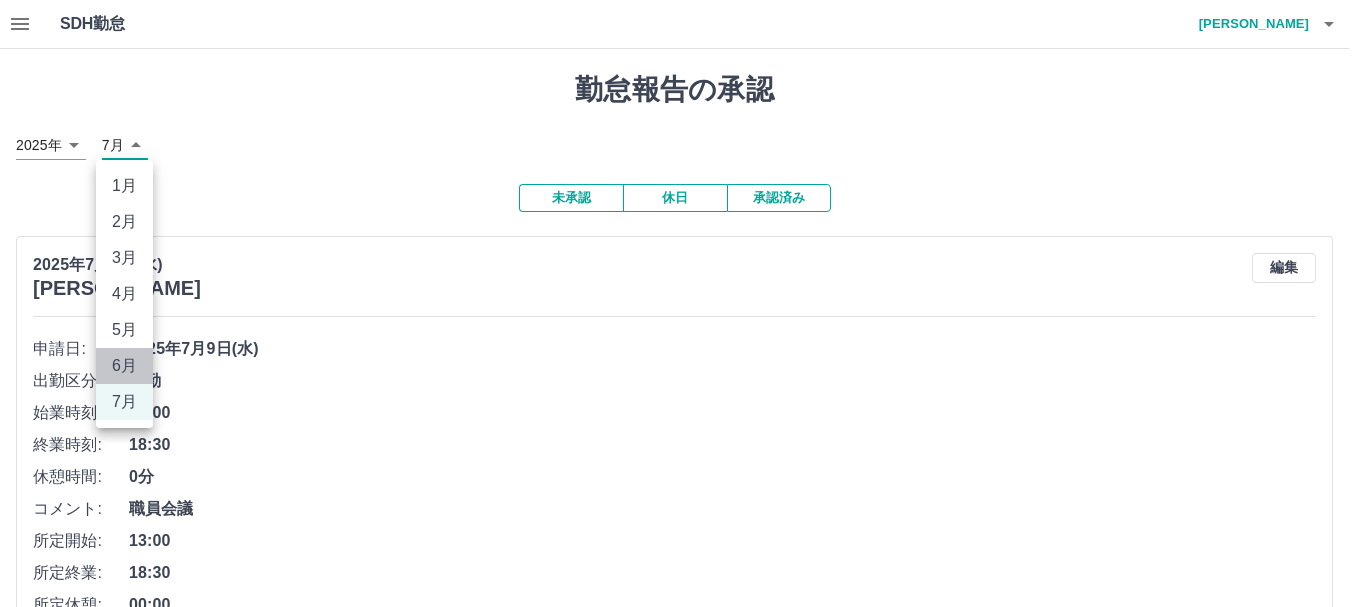 click on "6月" at bounding box center (124, 366) 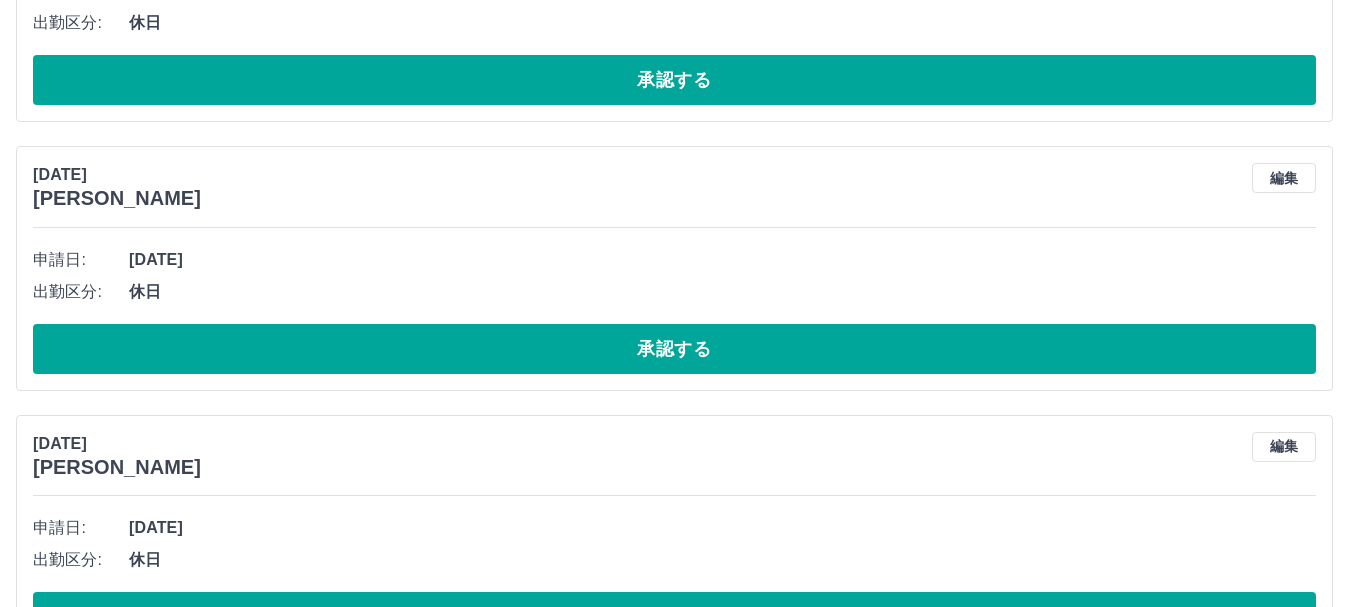 scroll, scrollTop: 3119, scrollLeft: 0, axis: vertical 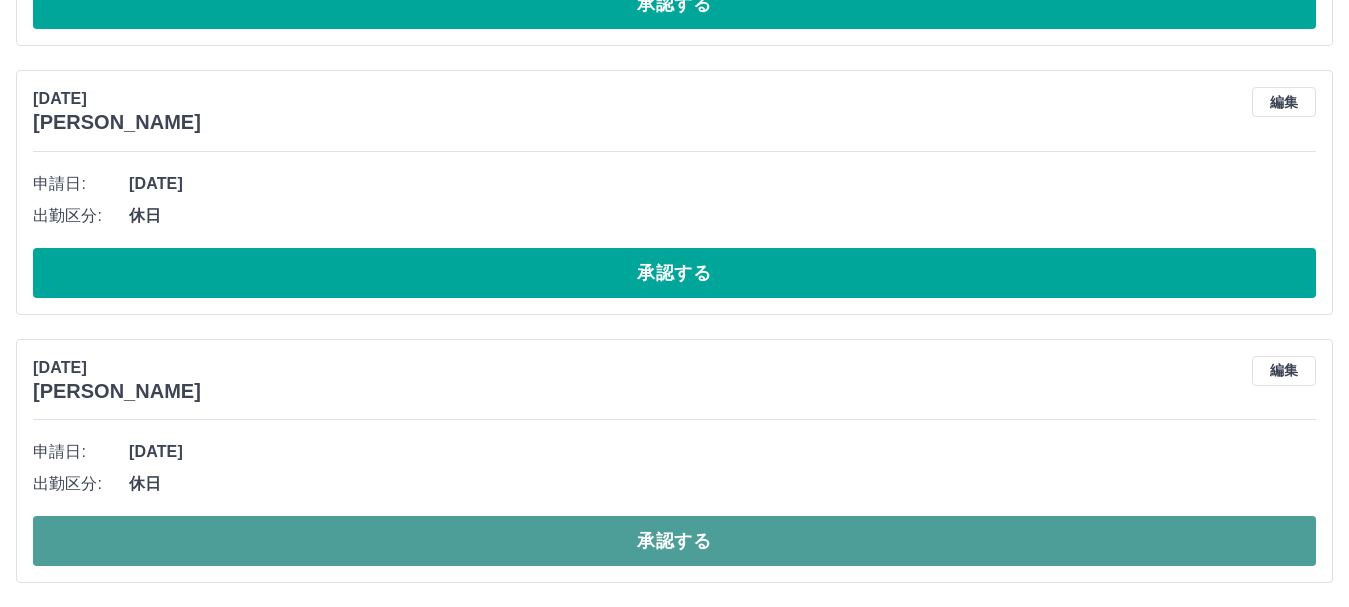 click on "承認する" at bounding box center (674, 541) 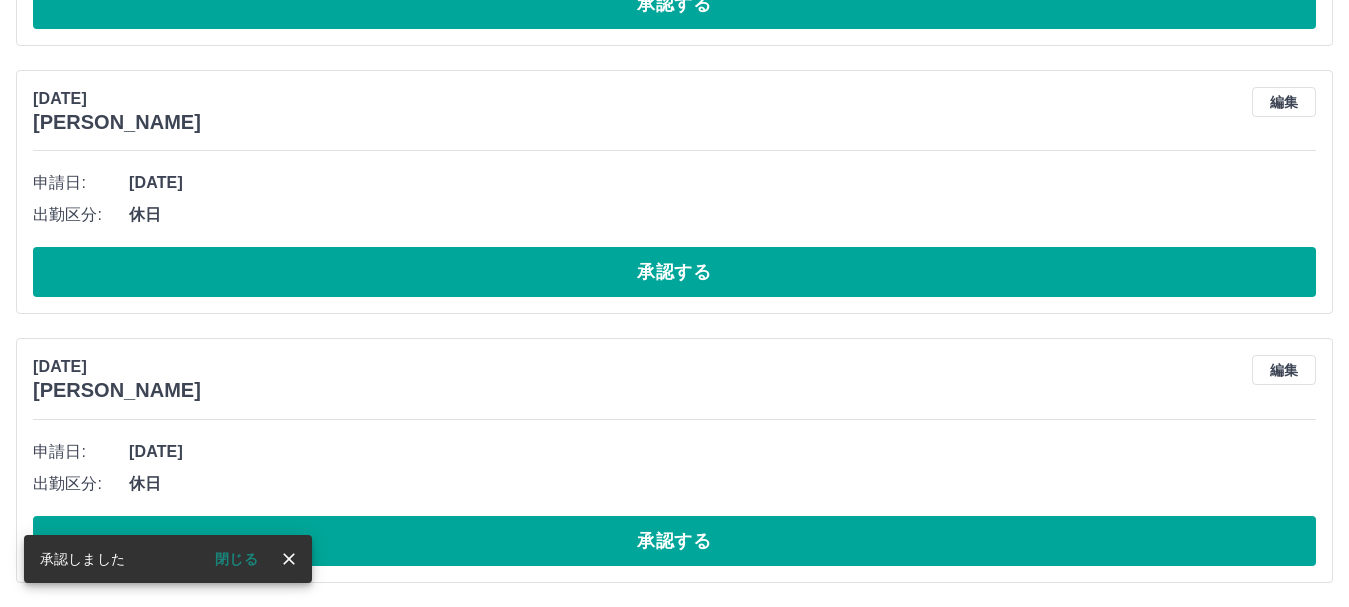 scroll, scrollTop: 2851, scrollLeft: 0, axis: vertical 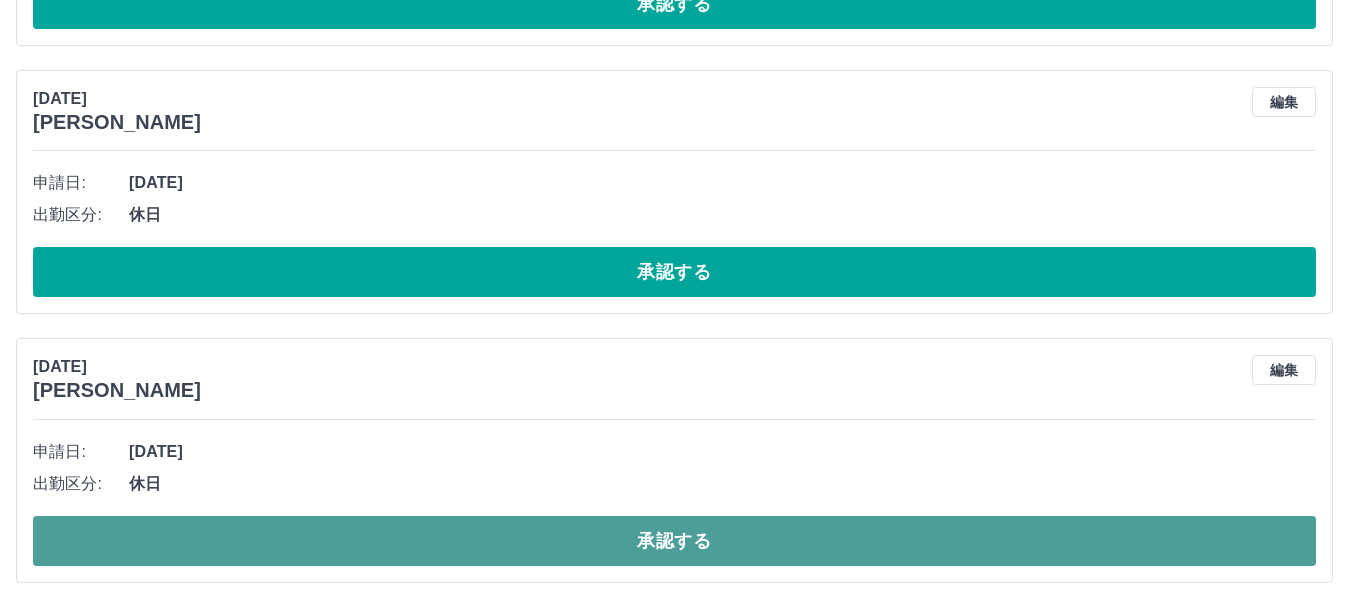 click on "承認する" at bounding box center (674, 541) 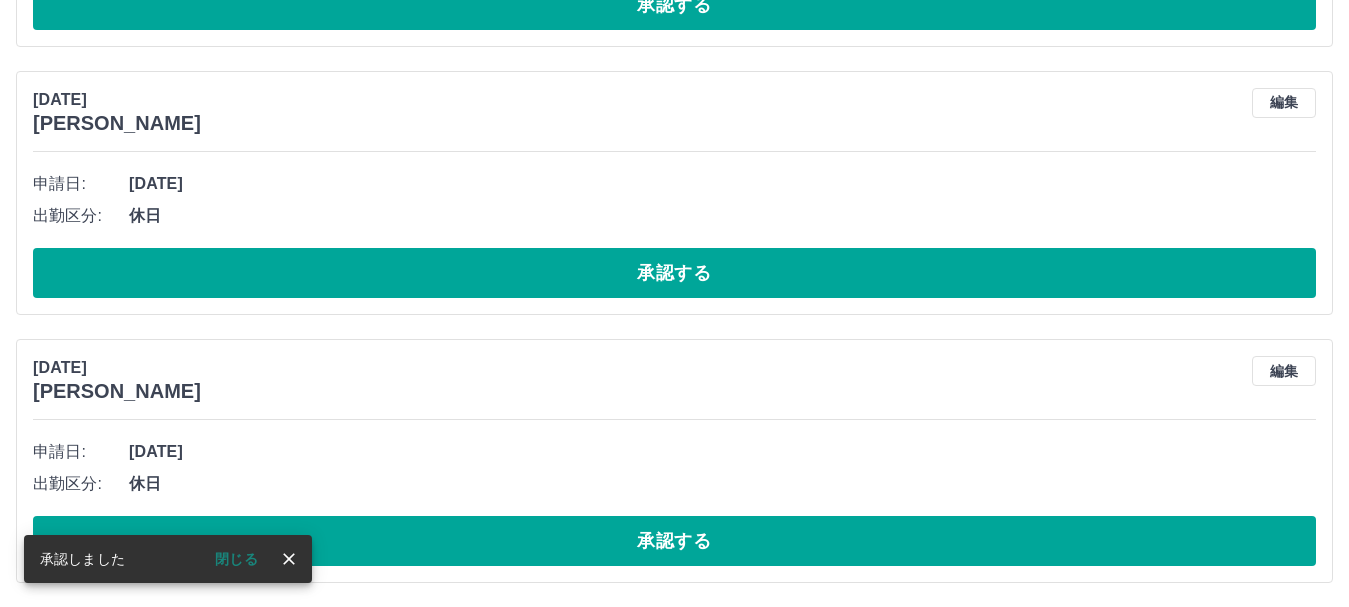 scroll, scrollTop: 2582, scrollLeft: 0, axis: vertical 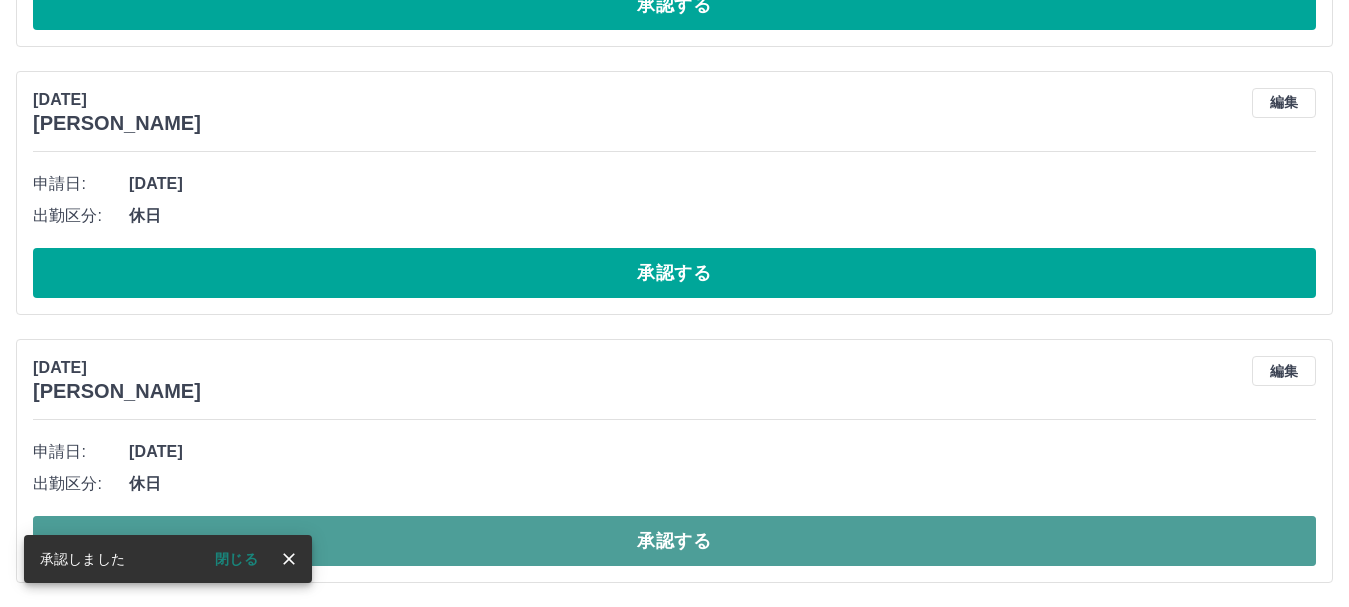 click on "承認する" at bounding box center (674, 541) 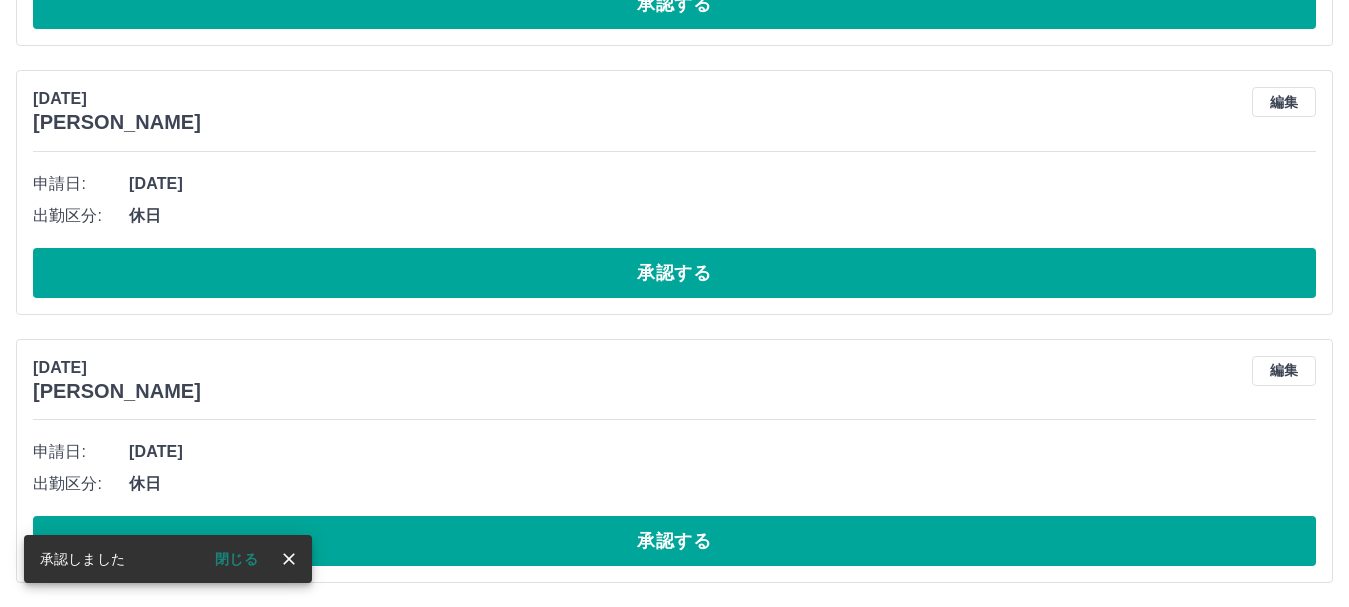 scroll, scrollTop: 2314, scrollLeft: 0, axis: vertical 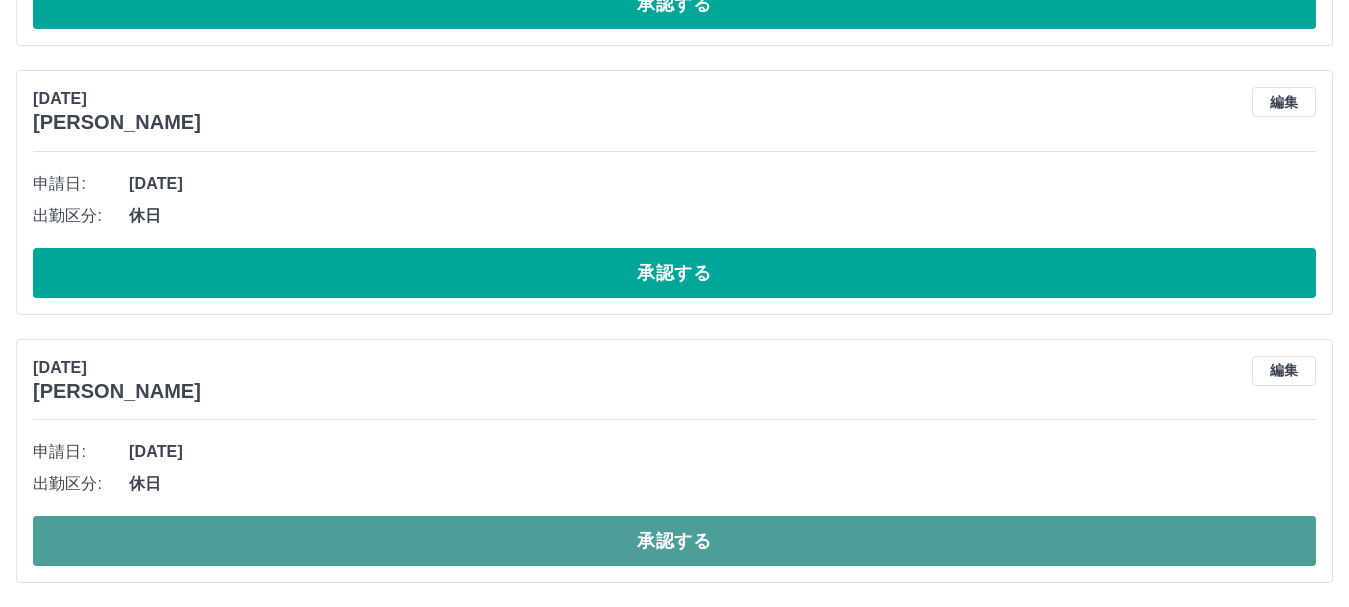 click on "承認する" at bounding box center (674, 541) 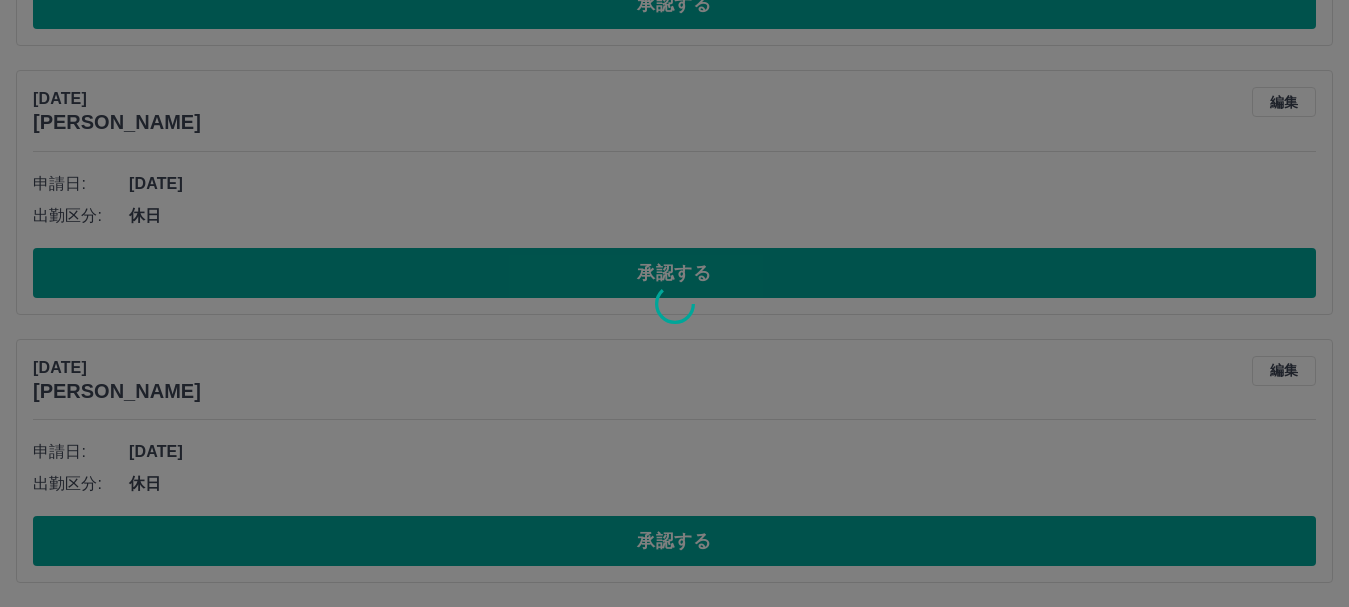 scroll, scrollTop: 2046, scrollLeft: 0, axis: vertical 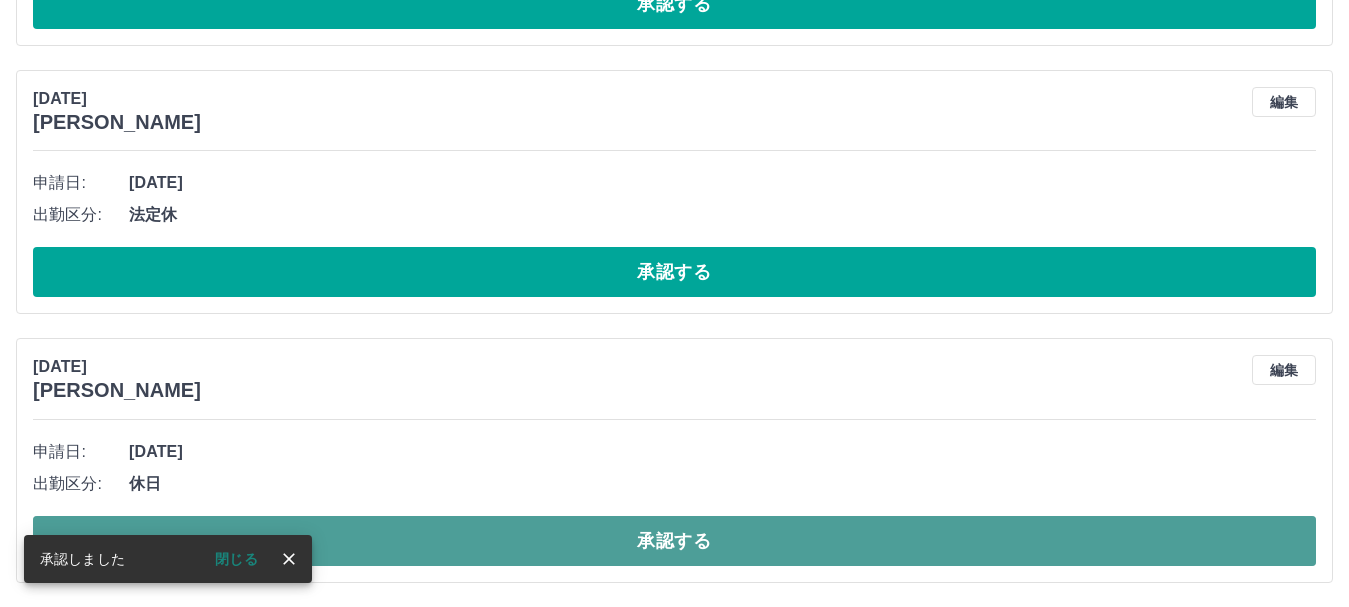 click on "承認する" at bounding box center [674, 541] 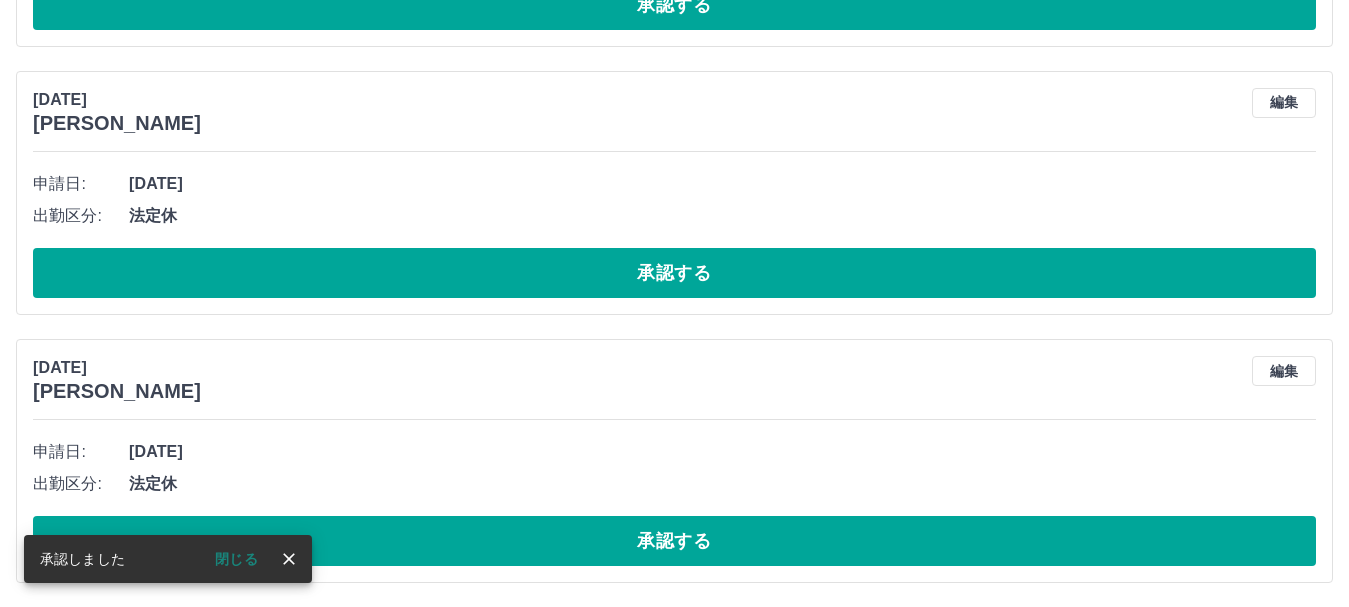 scroll, scrollTop: 1777, scrollLeft: 0, axis: vertical 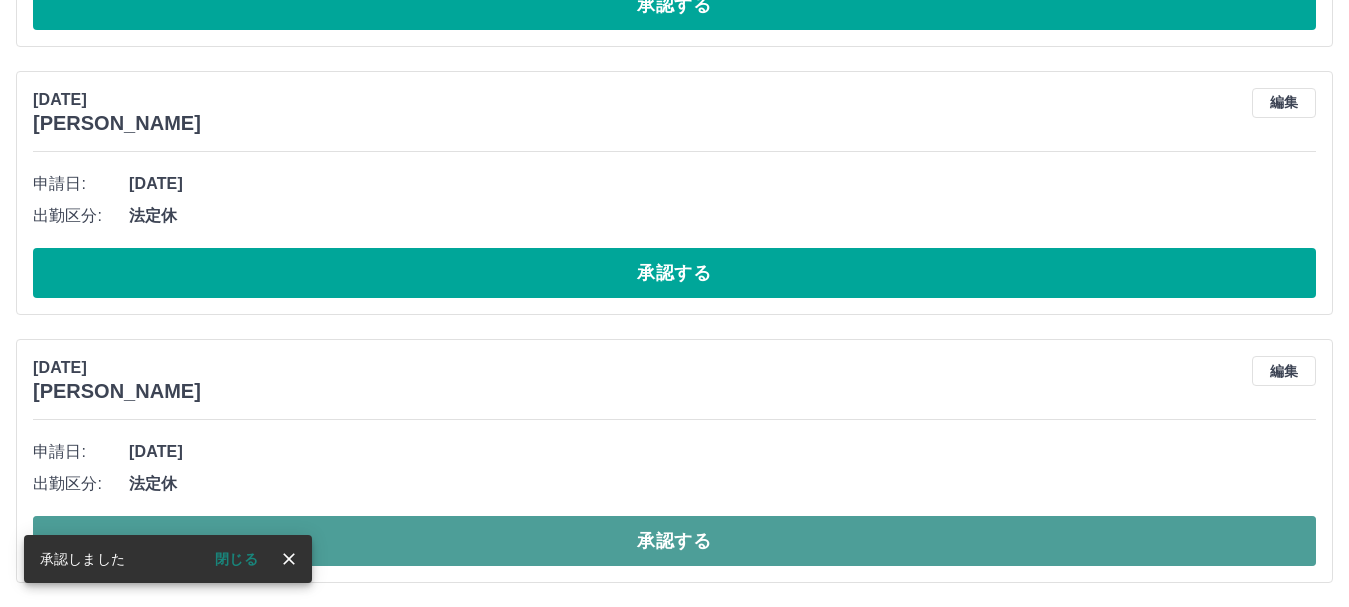 click on "承認する" at bounding box center (674, 541) 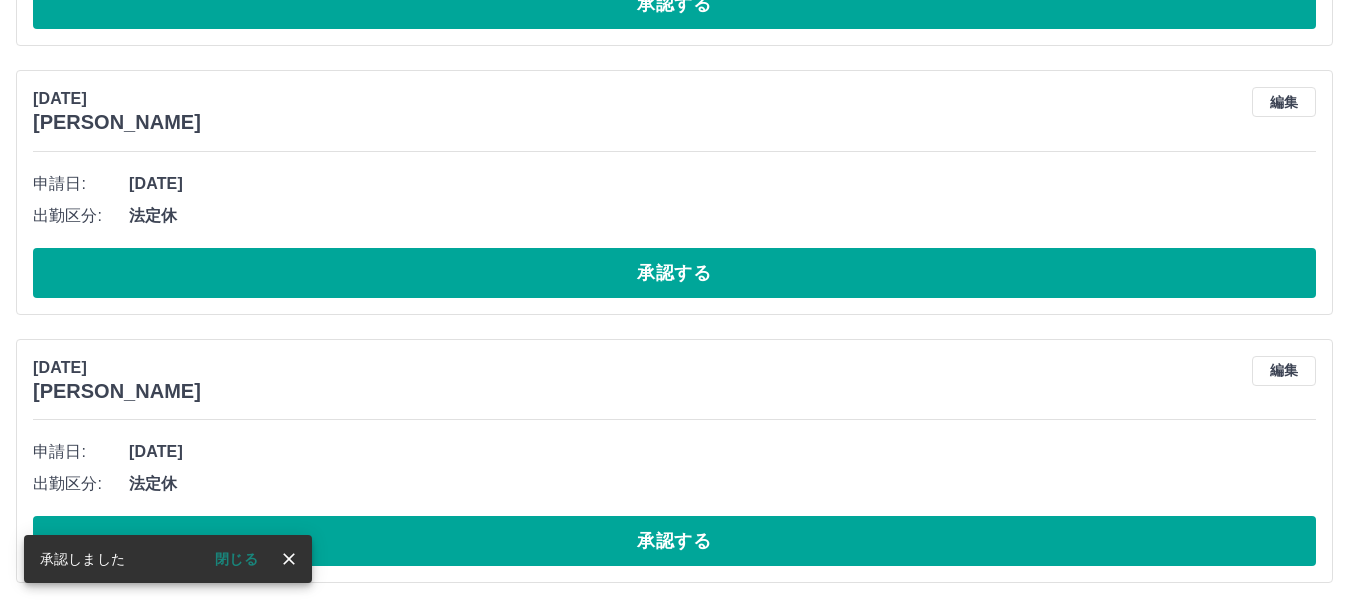 scroll, scrollTop: 1509, scrollLeft: 0, axis: vertical 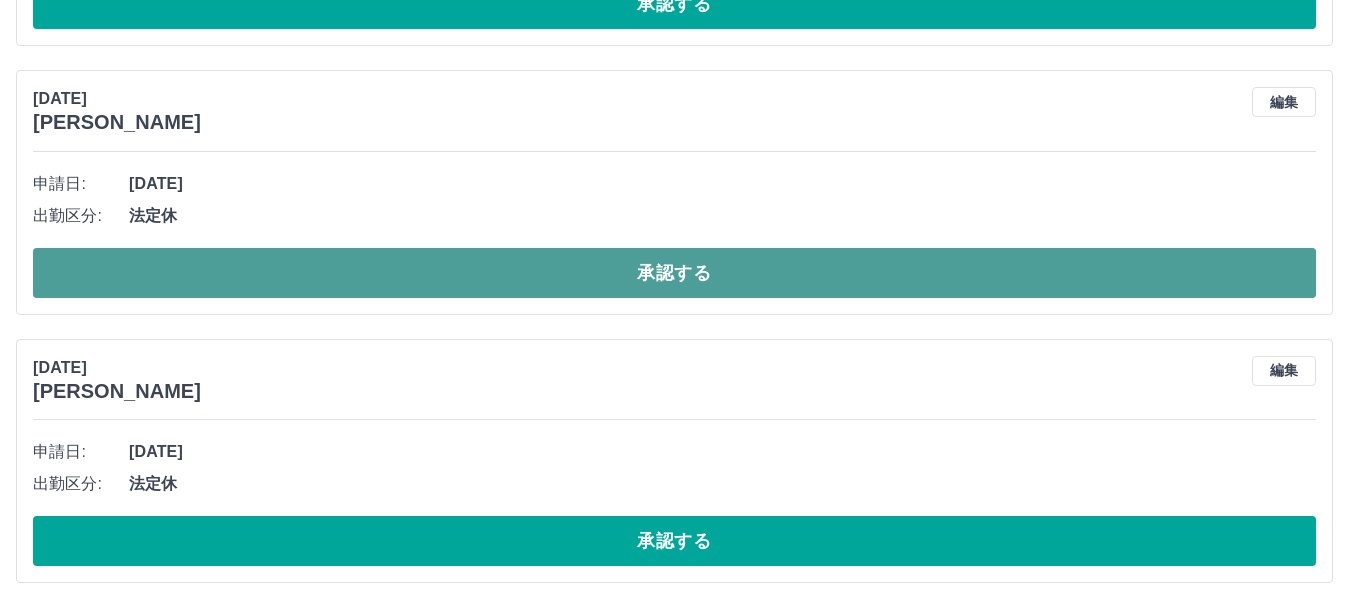 click on "承認する" at bounding box center (674, 273) 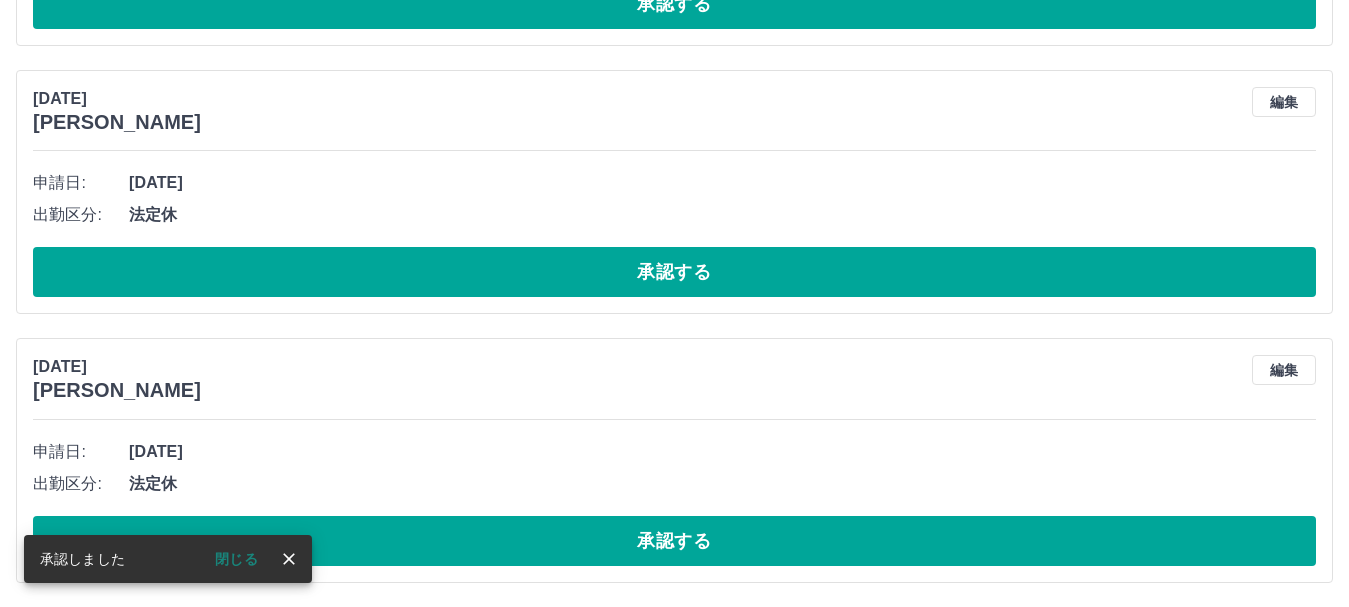 scroll, scrollTop: 1241, scrollLeft: 0, axis: vertical 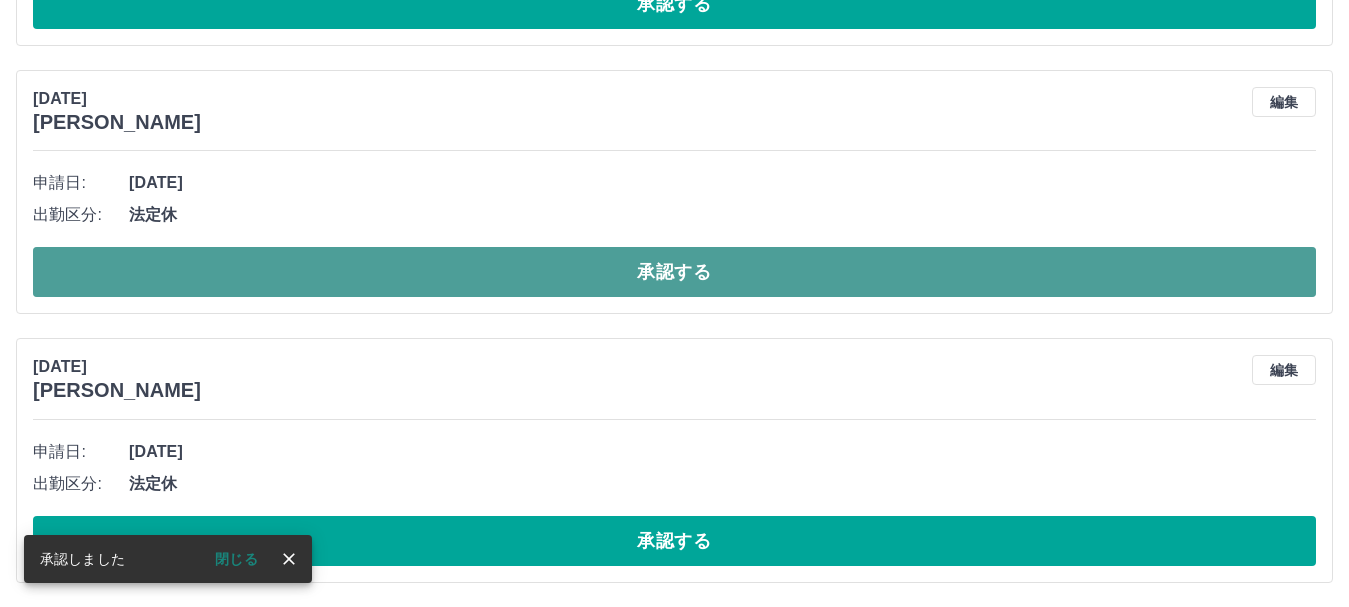 click on "承認する" at bounding box center (674, 272) 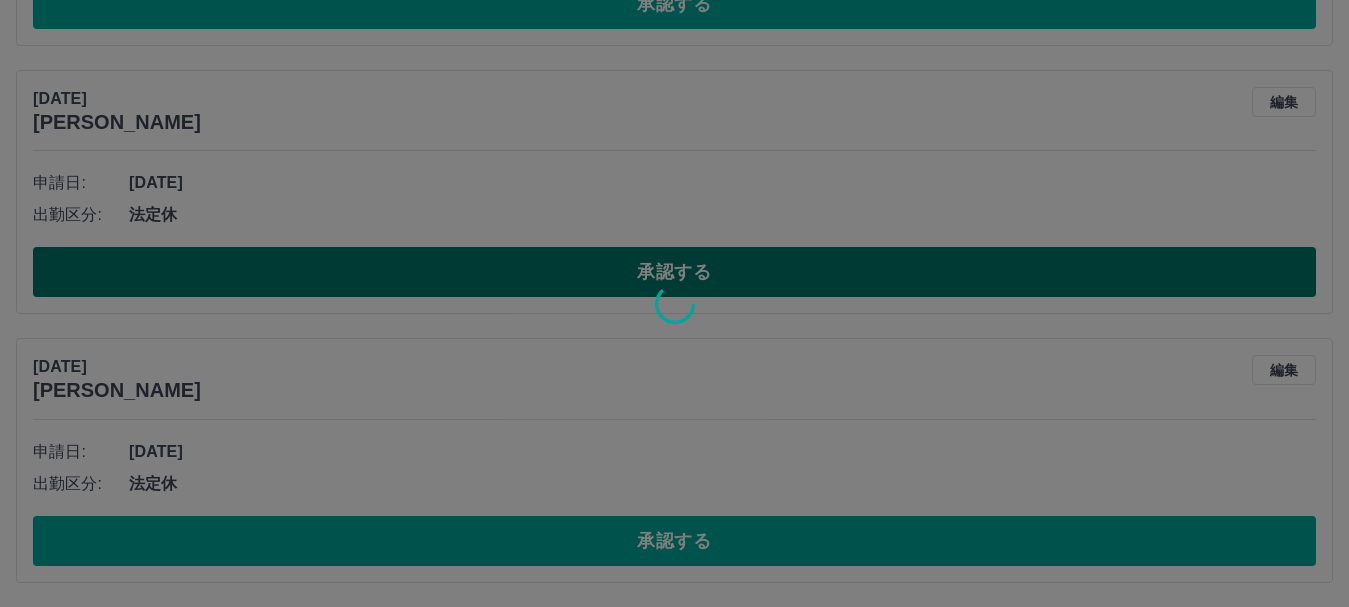 scroll, scrollTop: 972, scrollLeft: 0, axis: vertical 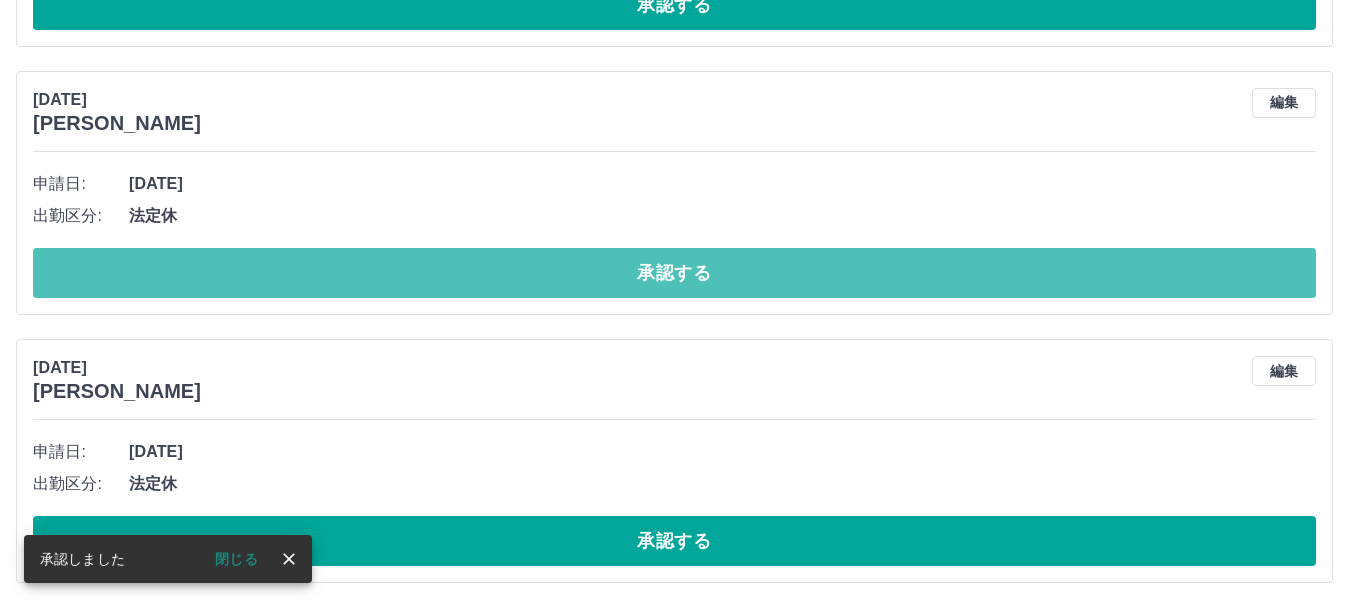 click on "承認する" at bounding box center [674, 273] 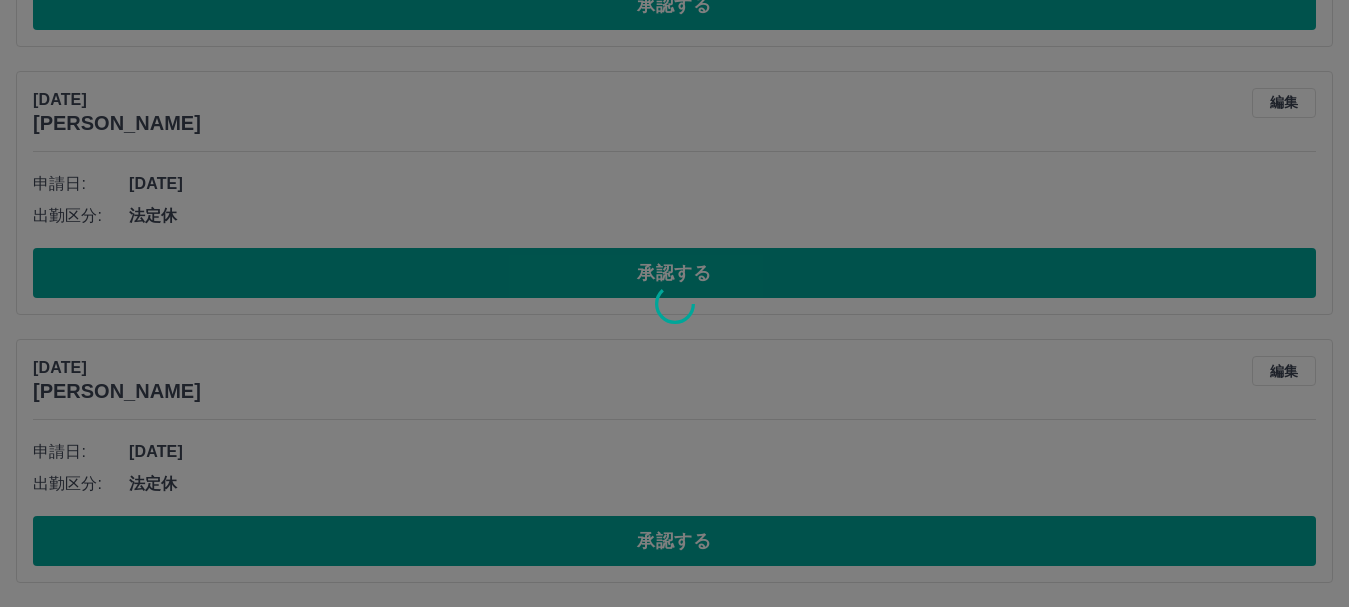 scroll, scrollTop: 704, scrollLeft: 0, axis: vertical 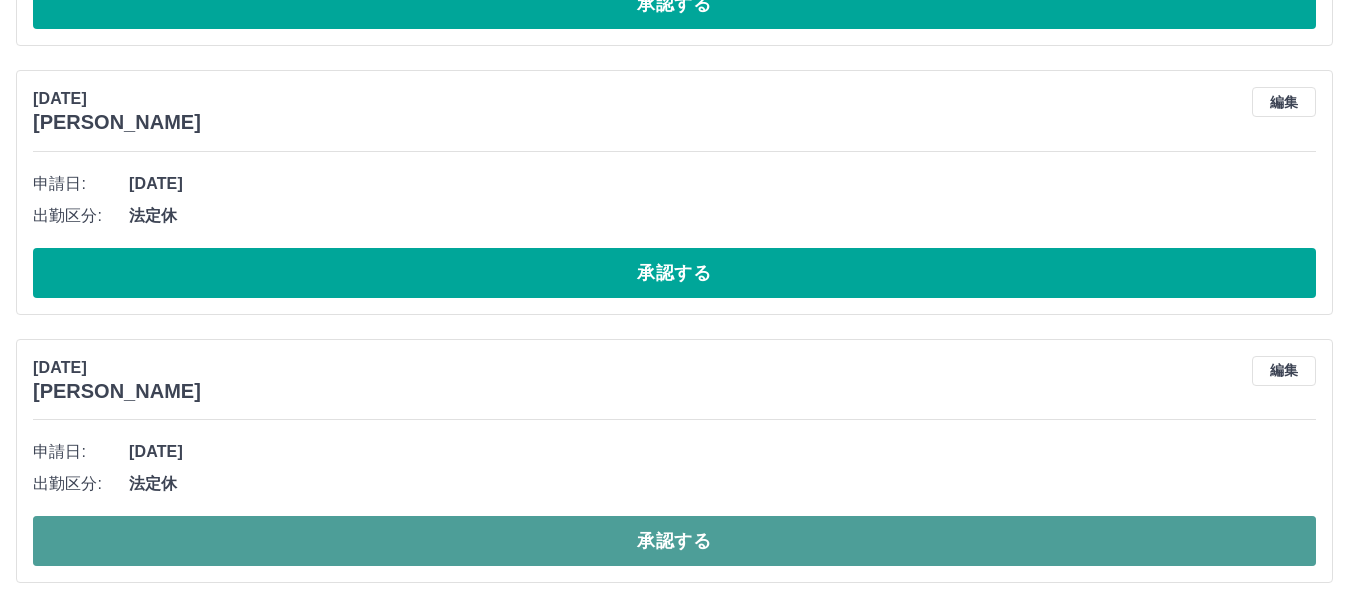 click on "承認する" at bounding box center [674, 541] 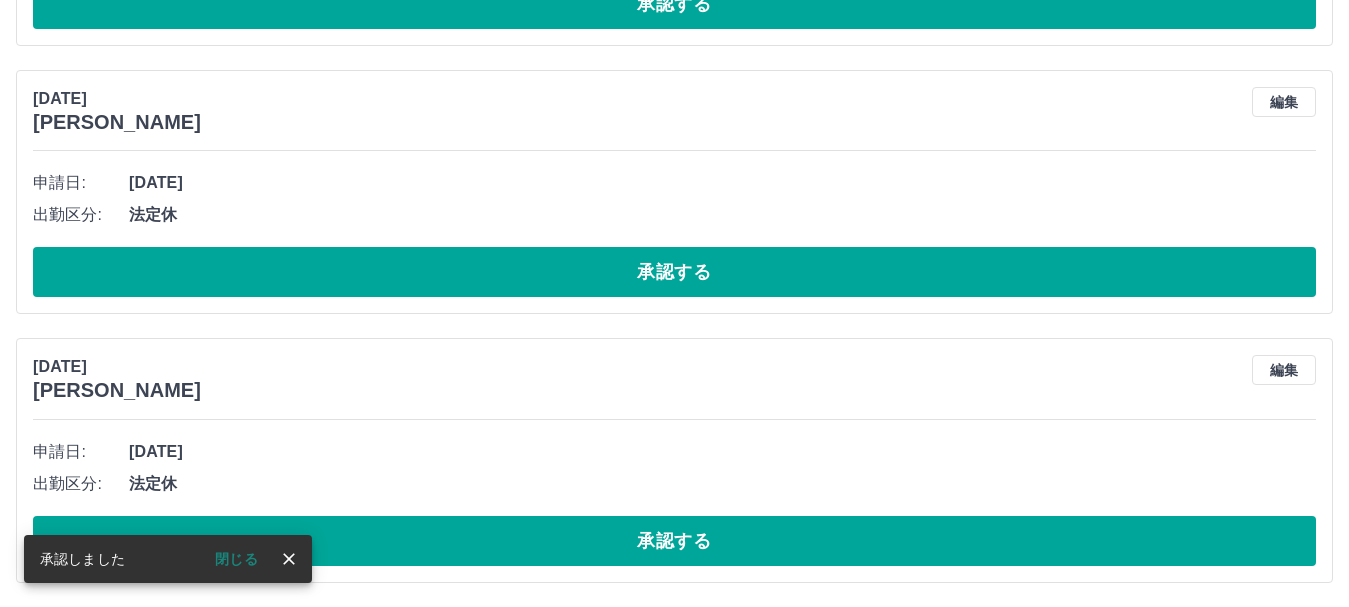 scroll, scrollTop: 436, scrollLeft: 0, axis: vertical 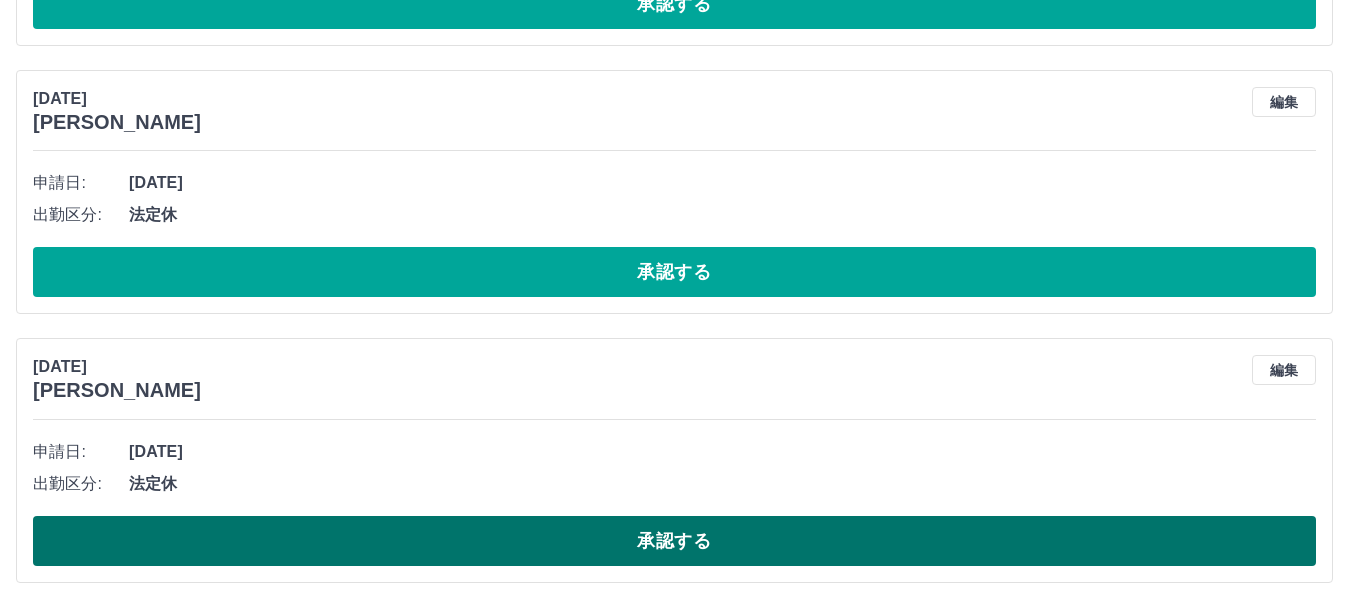 drag, startPoint x: 581, startPoint y: 514, endPoint x: 569, endPoint y: 544, distance: 32.31099 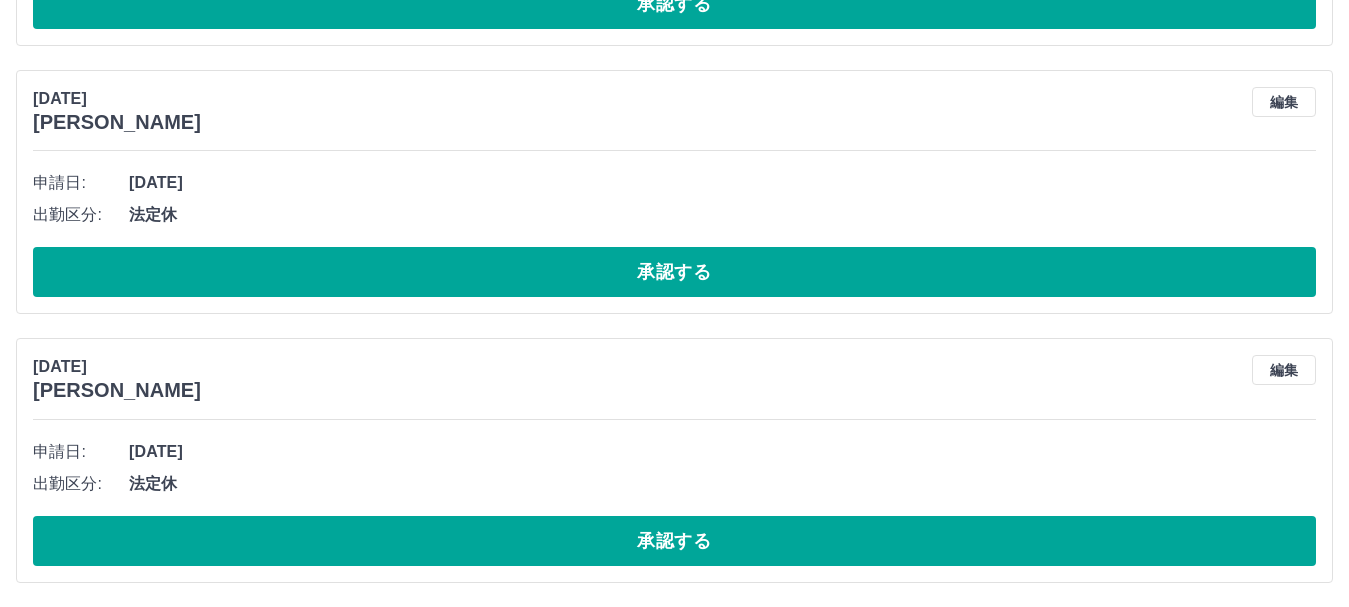 click on "承認する" at bounding box center (674, 541) 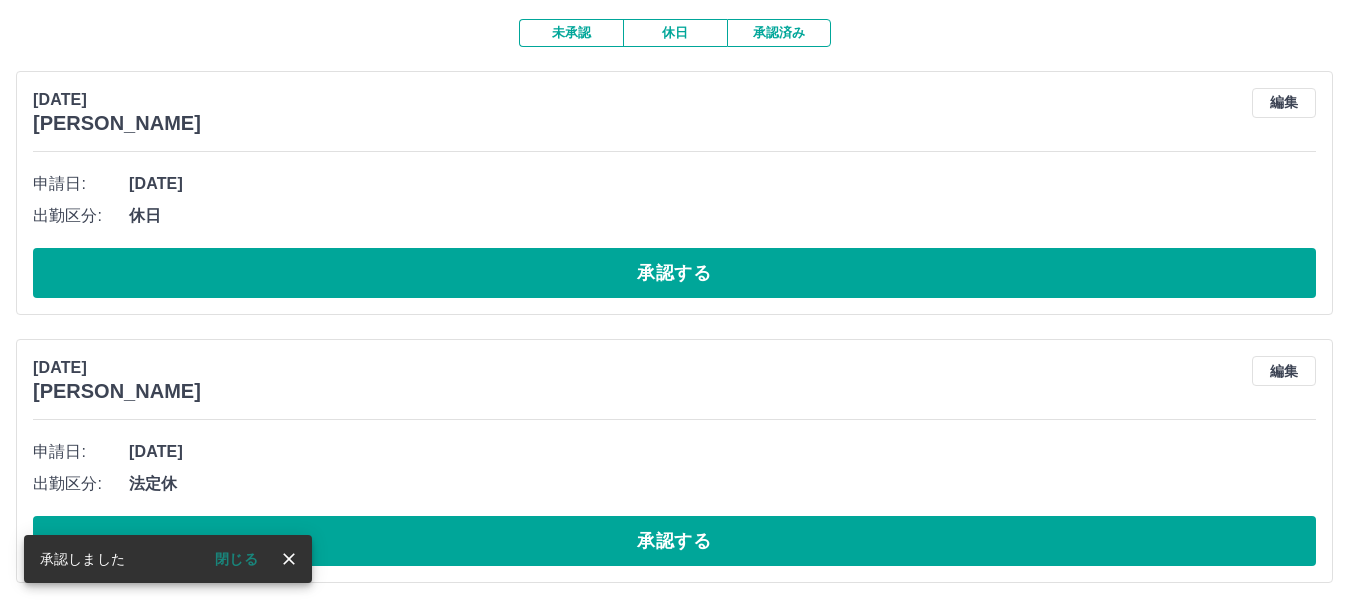 scroll, scrollTop: 167, scrollLeft: 0, axis: vertical 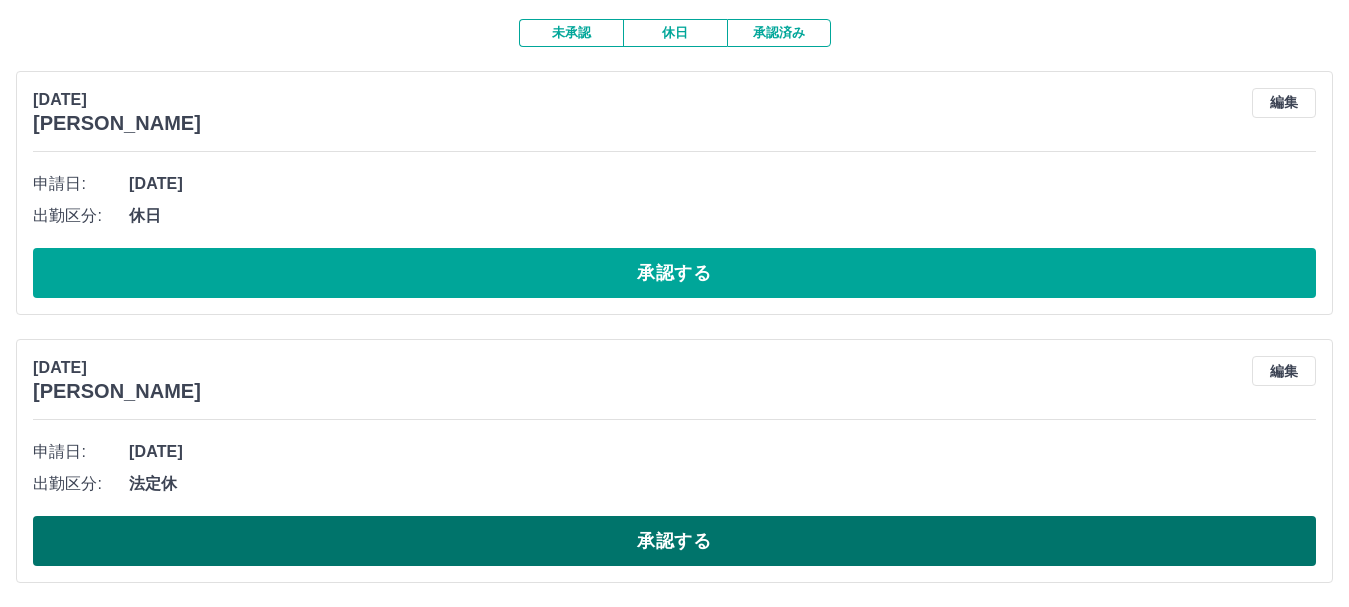 click on "承認する" at bounding box center (674, 541) 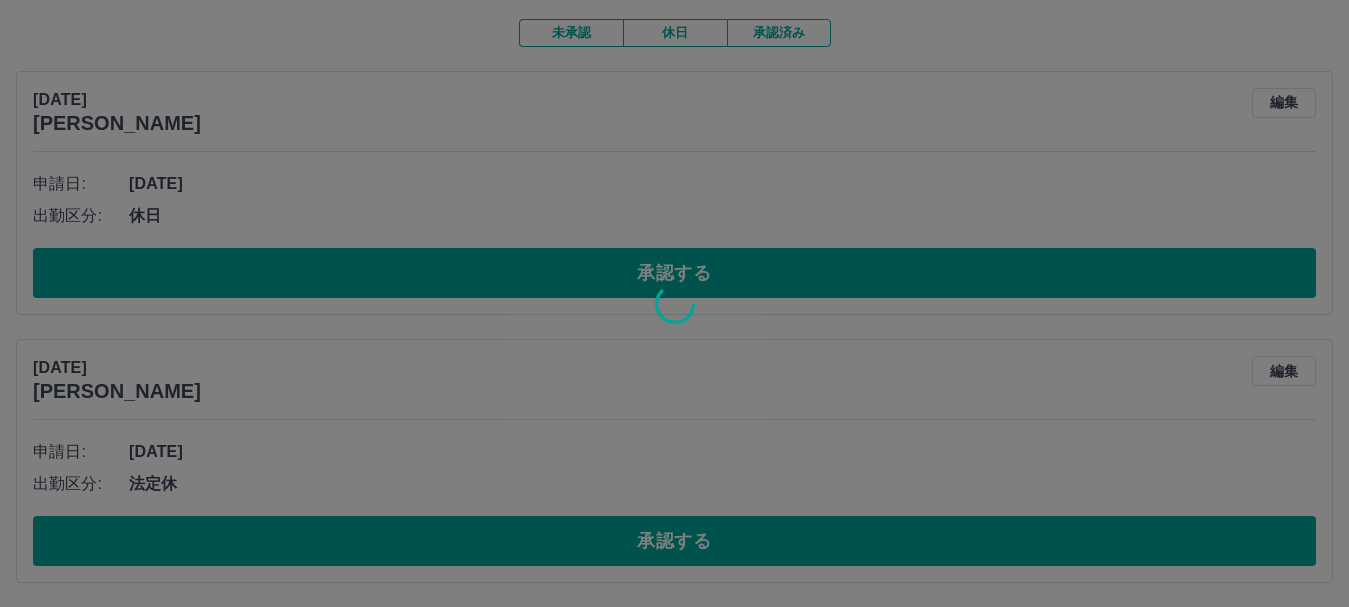 scroll, scrollTop: 0, scrollLeft: 0, axis: both 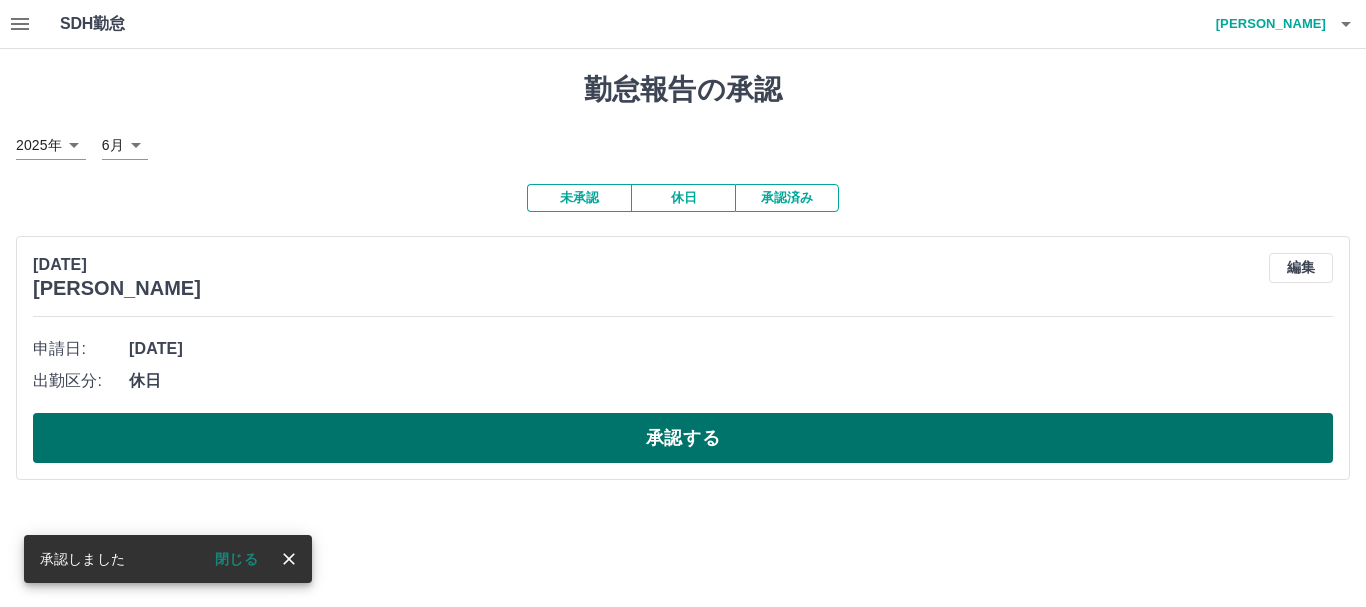 click on "承認する" at bounding box center [683, 438] 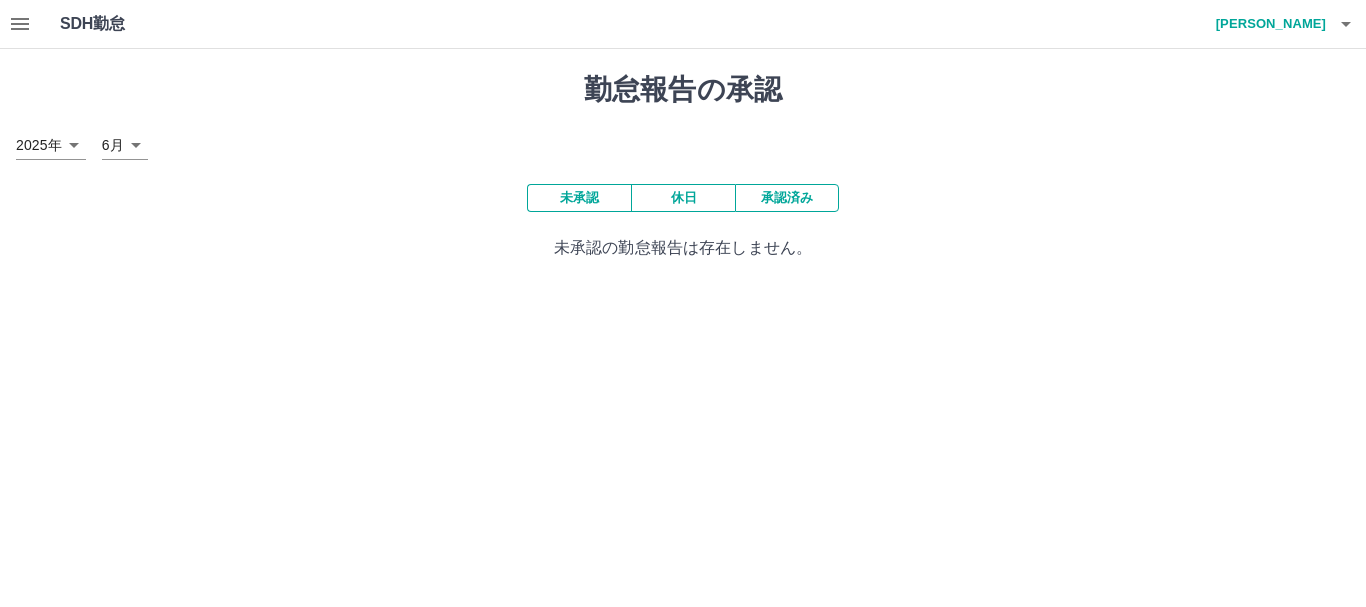 click on "[DATE] **** 6月 *" at bounding box center [683, 145] 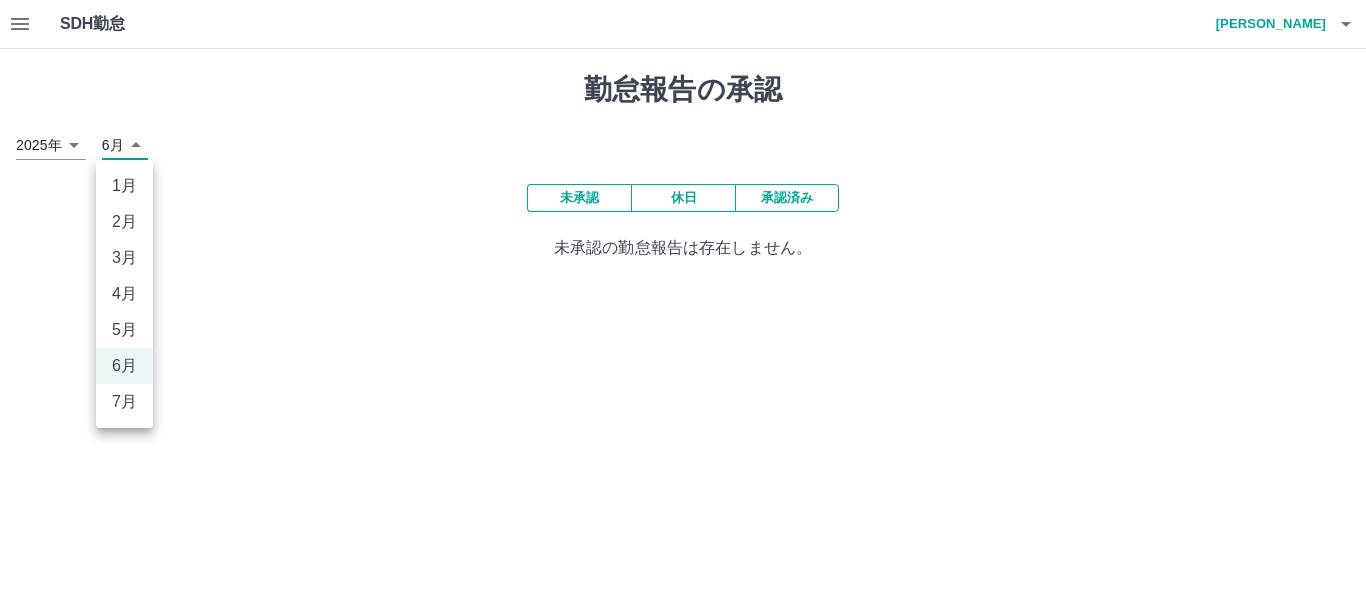 click on "SDH勤怠 [PERSON_NAME]報告の承認 [DATE] **** 6月 * 未承認 休日 承認済み 未承認の勤怠報告は存在しません。 SDH勤怠 1月 2月 3月 4月 5月 6月 7月" at bounding box center (683, 142) 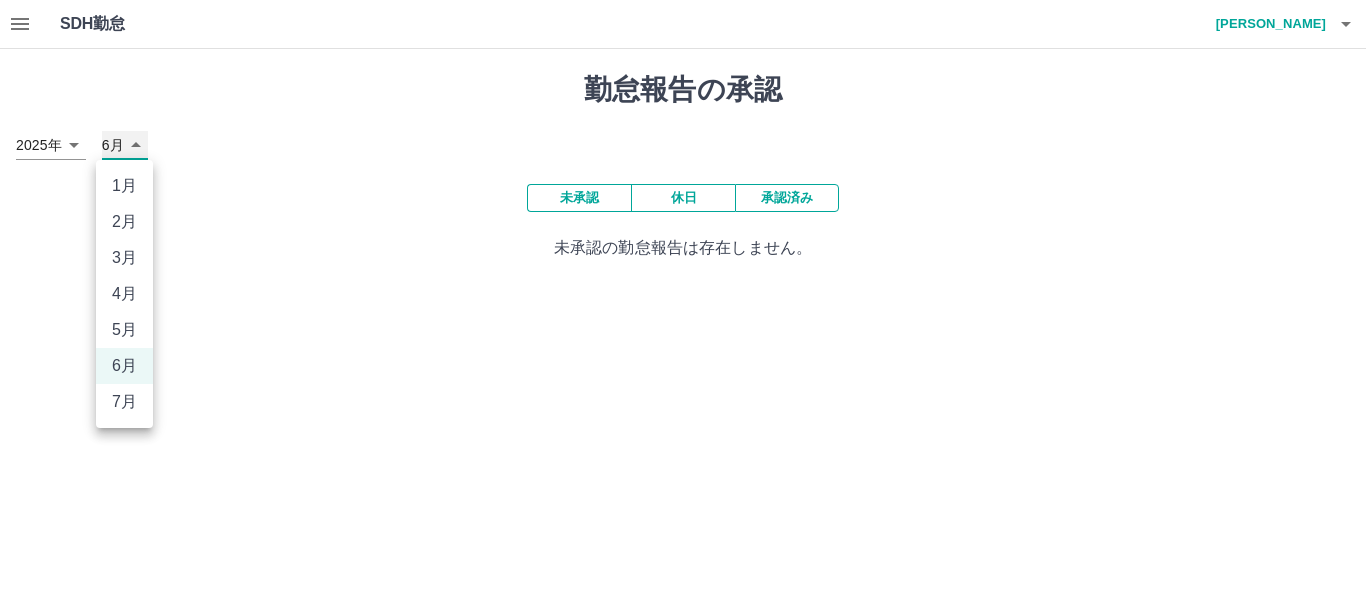 type on "*" 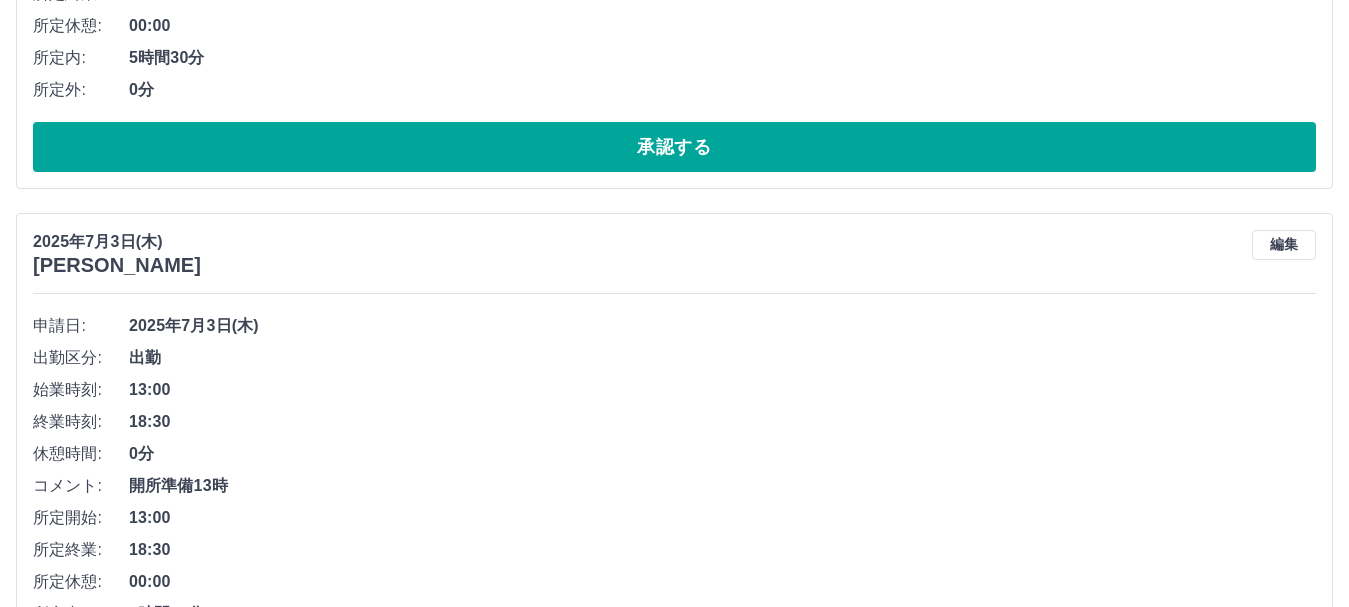 scroll, scrollTop: 12845, scrollLeft: 0, axis: vertical 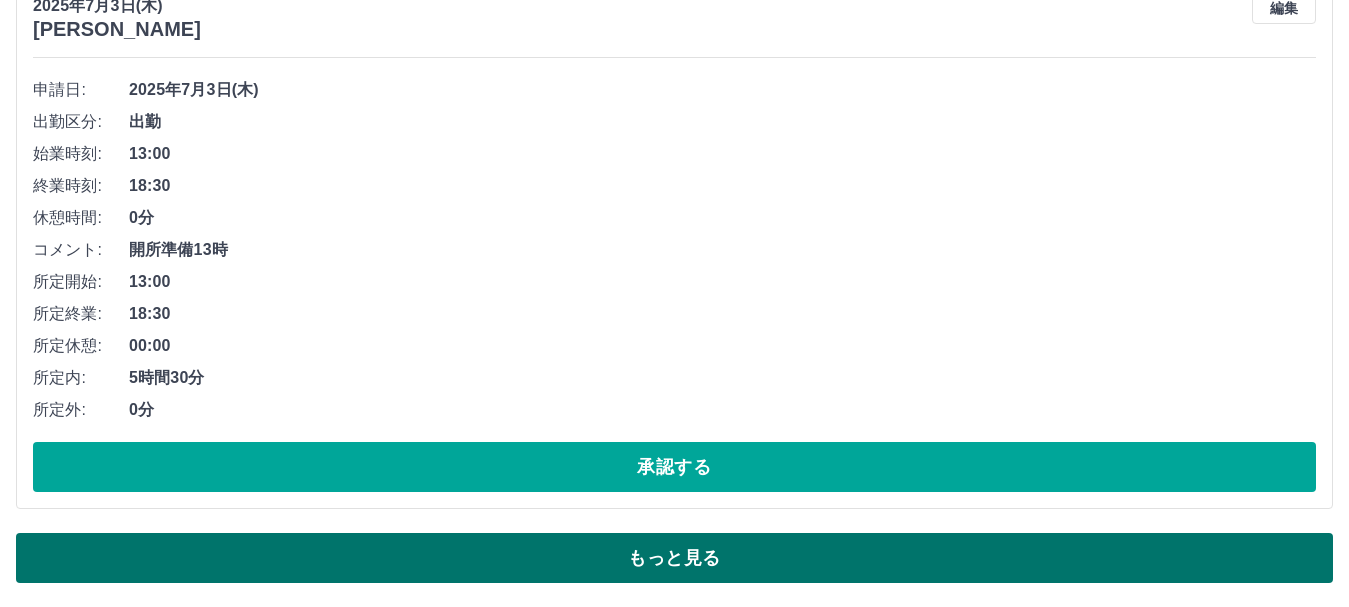 click on "もっと見る" at bounding box center (674, 558) 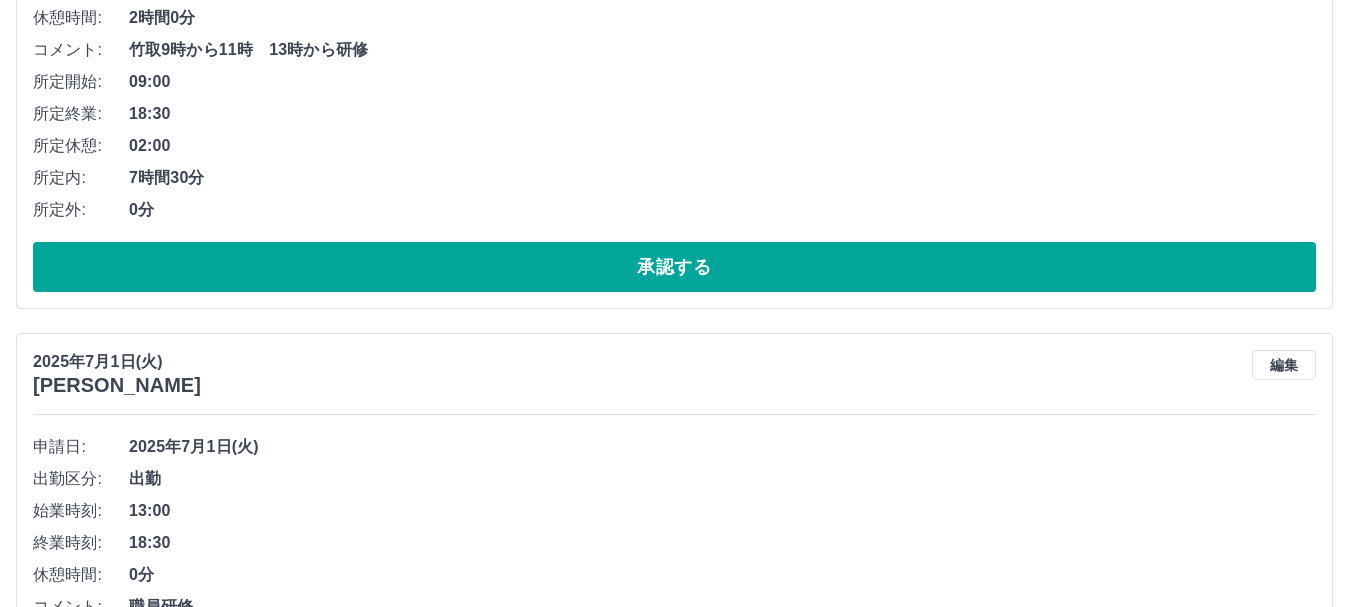 scroll, scrollTop: 20464, scrollLeft: 0, axis: vertical 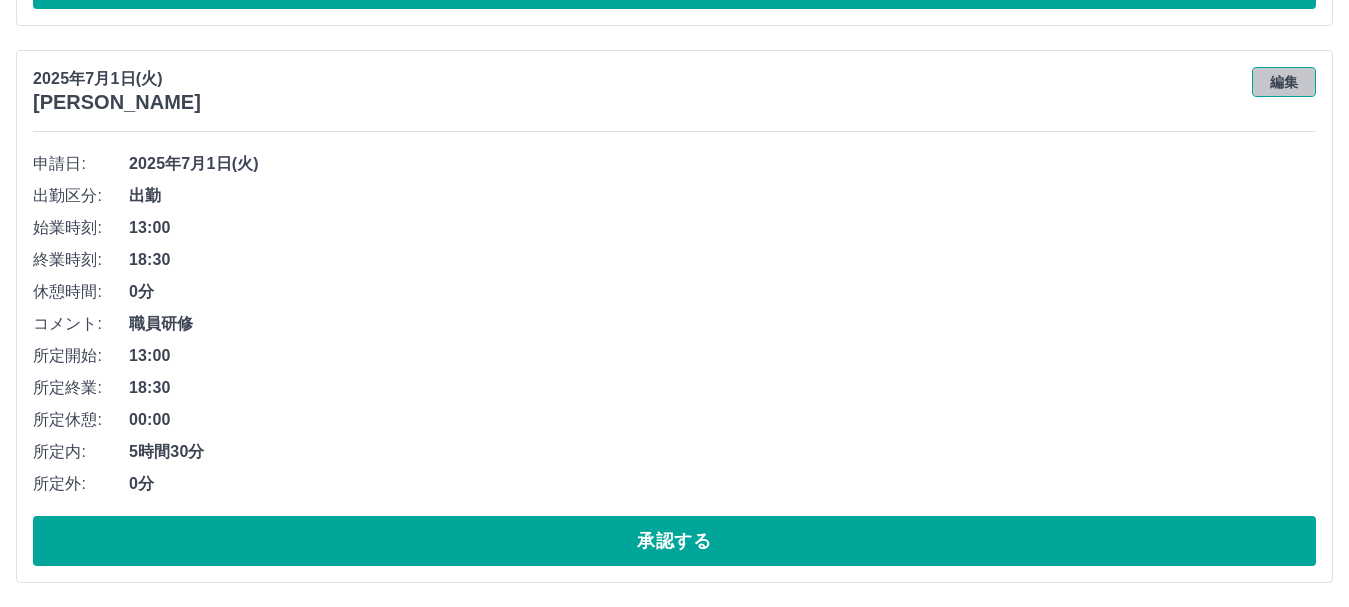 click on "編集" at bounding box center (1284, 82) 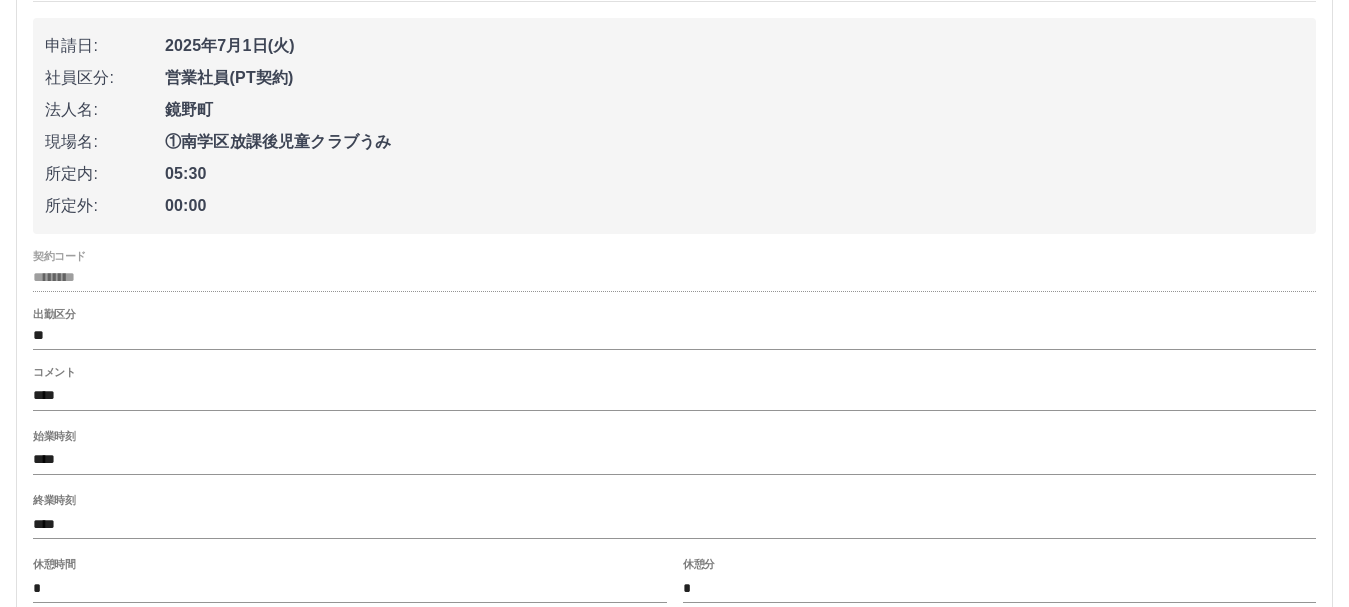 scroll, scrollTop: 20766, scrollLeft: 0, axis: vertical 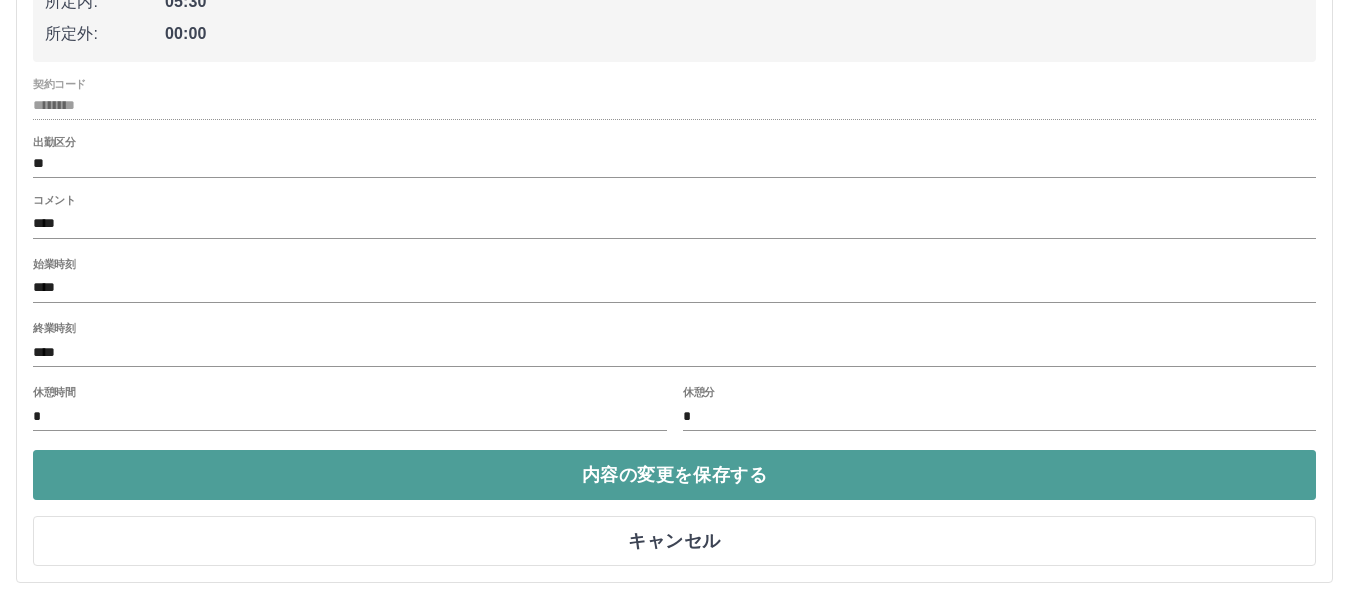 click on "内容の変更を保存する" at bounding box center (674, 475) 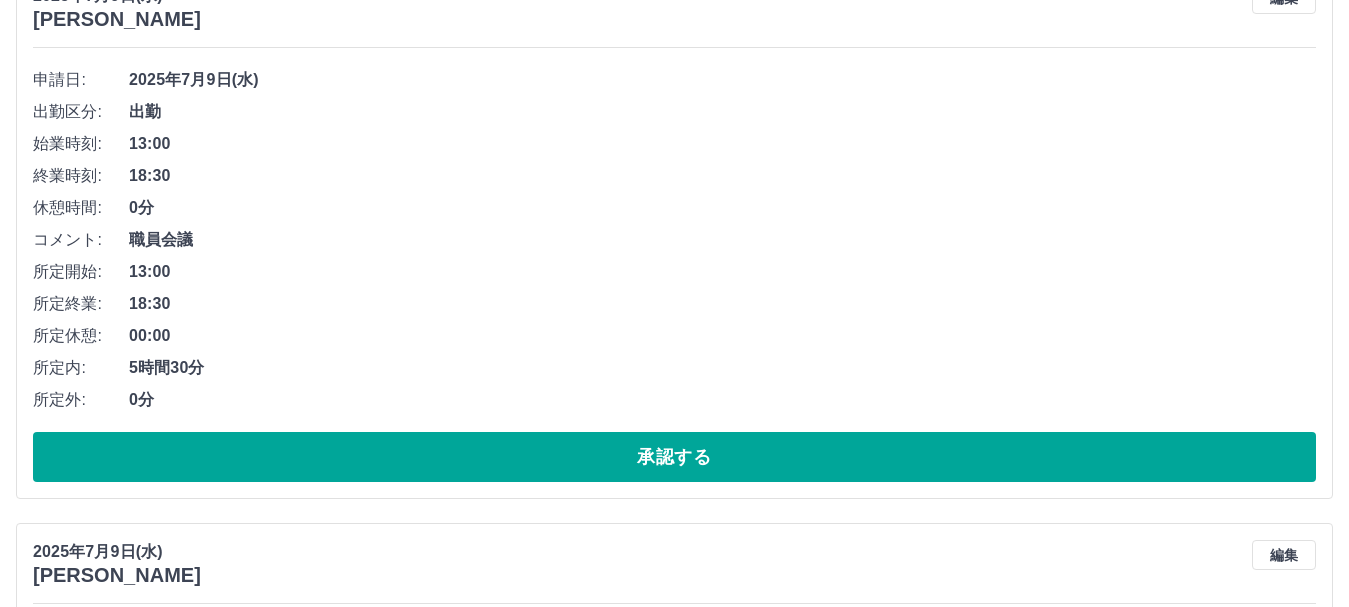 scroll, scrollTop: 217, scrollLeft: 0, axis: vertical 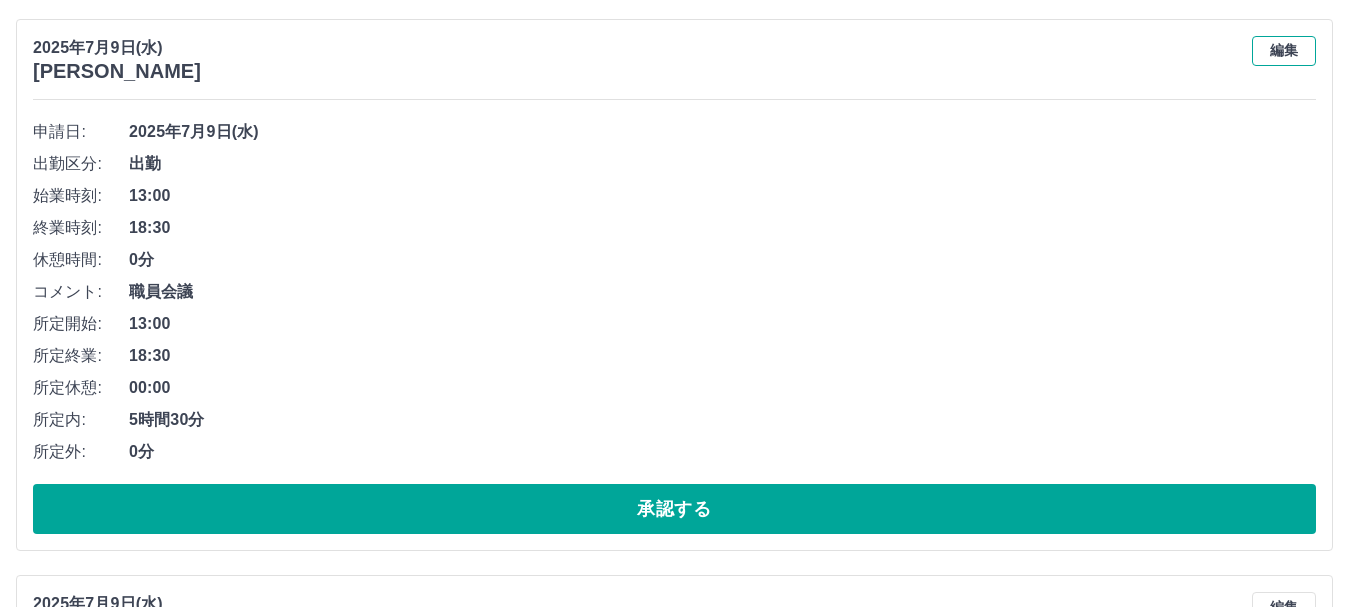 click on "編集" at bounding box center [1284, 51] 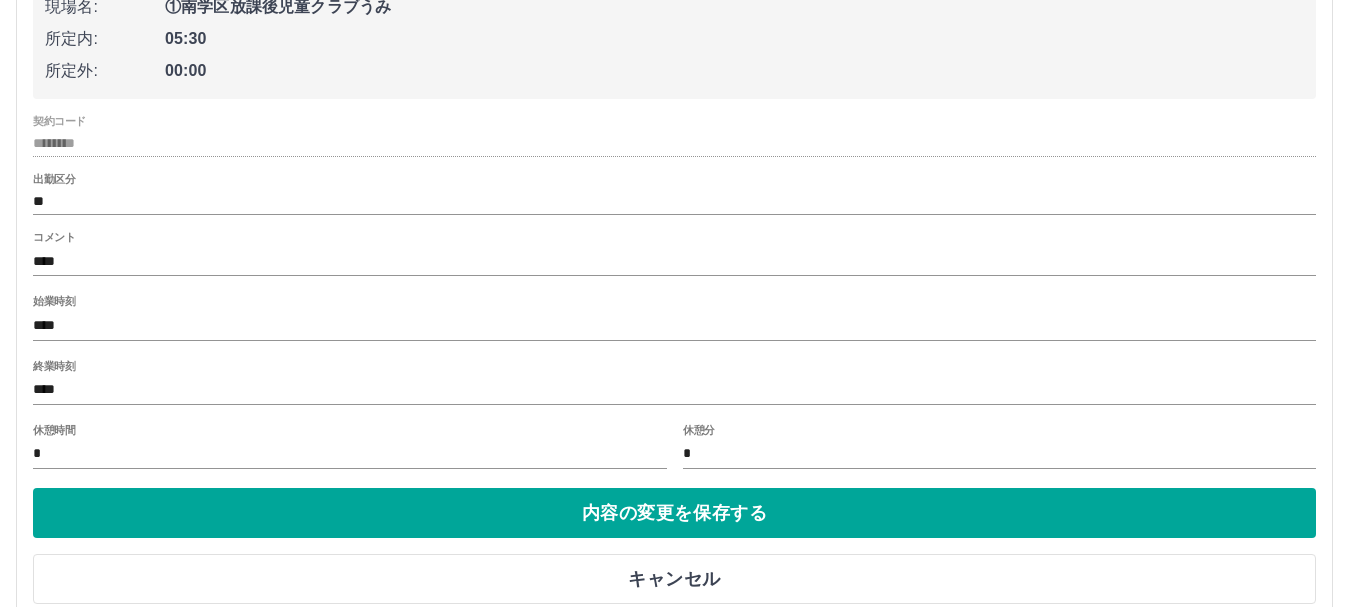 scroll, scrollTop: 451, scrollLeft: 0, axis: vertical 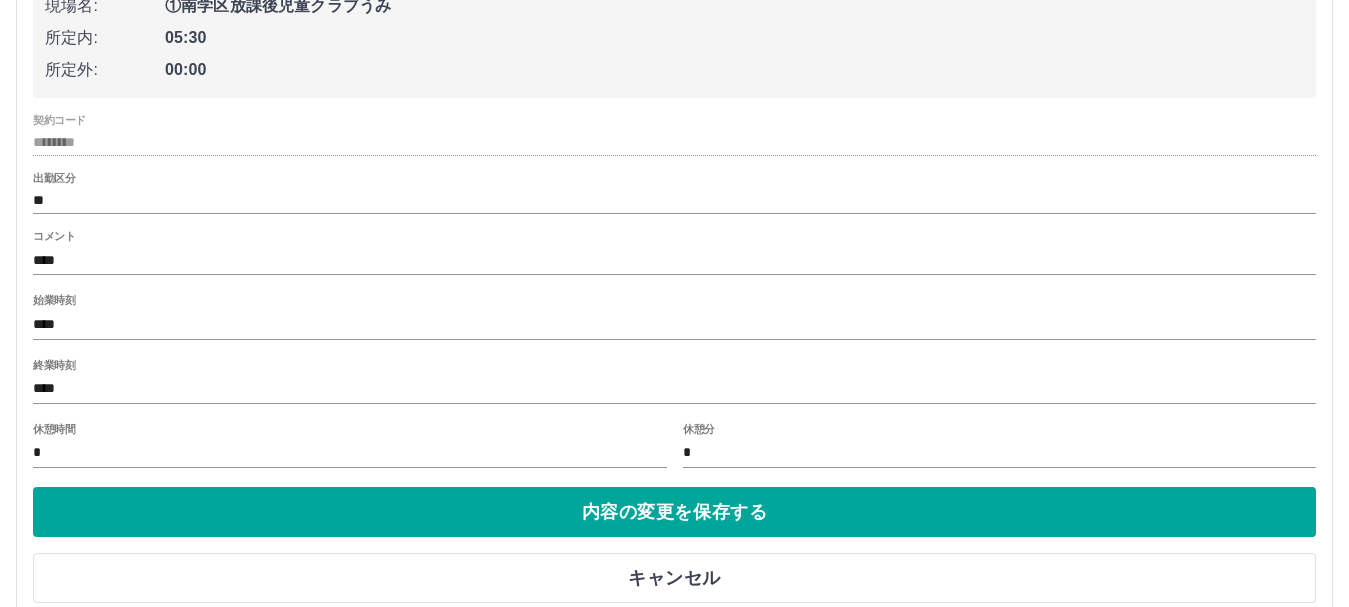 click on "始業時刻 ****" at bounding box center [674, 318] 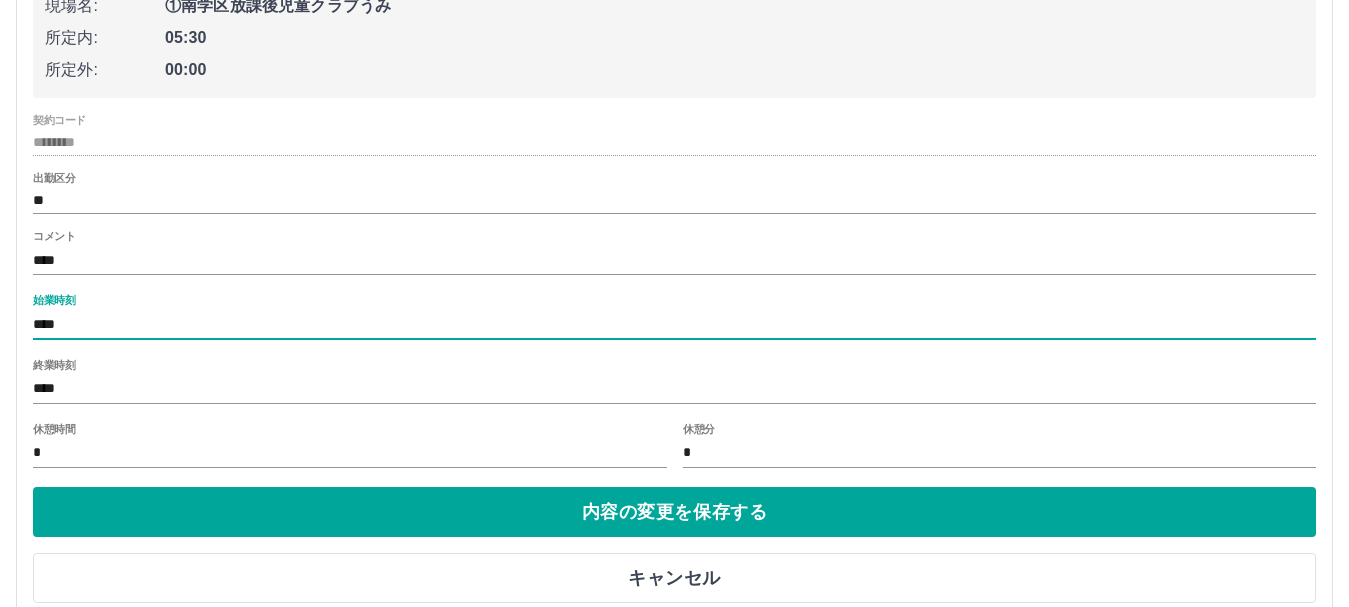 drag, startPoint x: 85, startPoint y: 317, endPoint x: 0, endPoint y: 414, distance: 128.97287 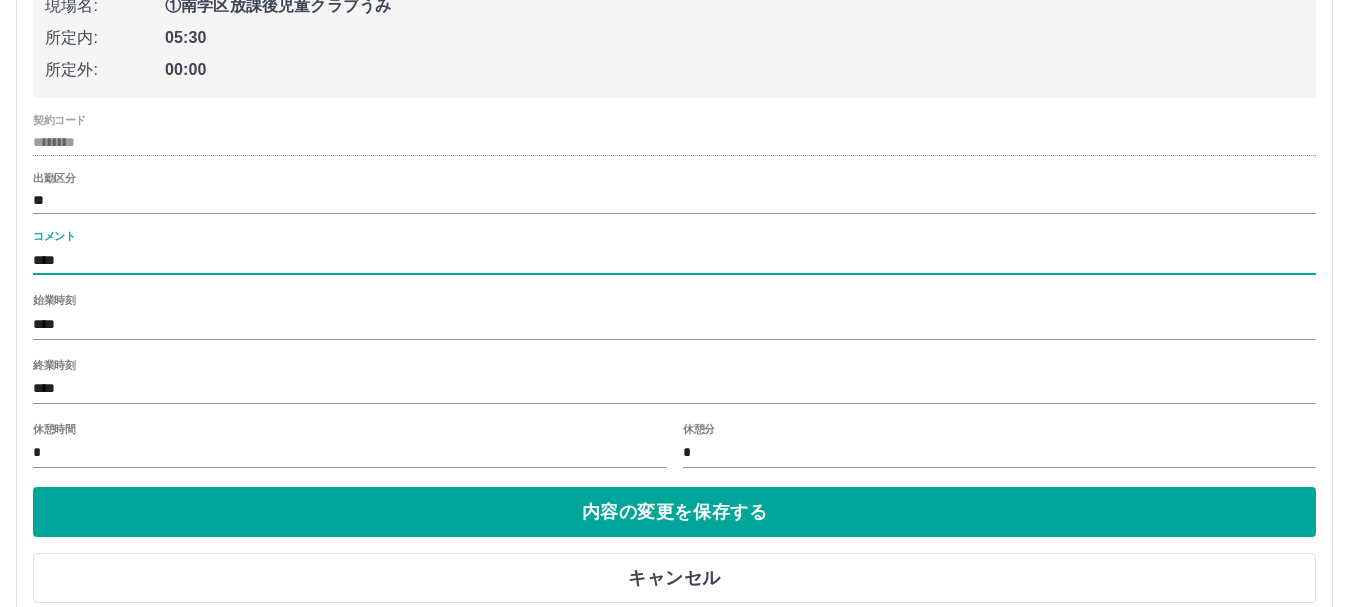 click on "****" at bounding box center [674, 260] 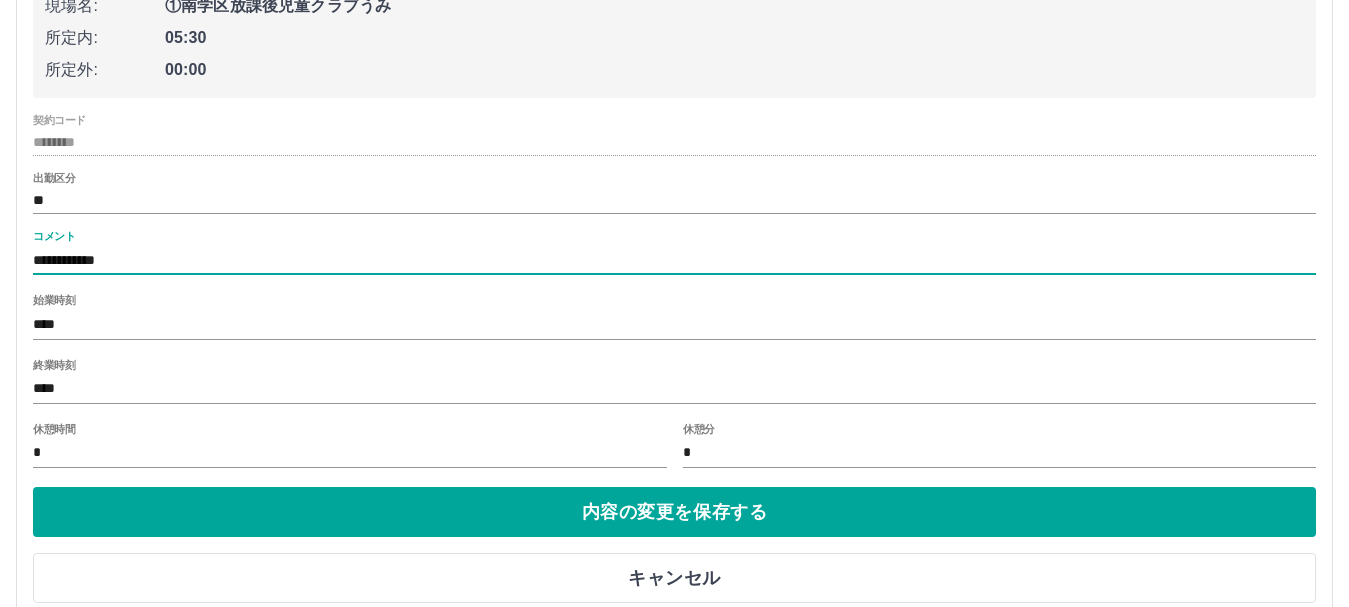 type on "**********" 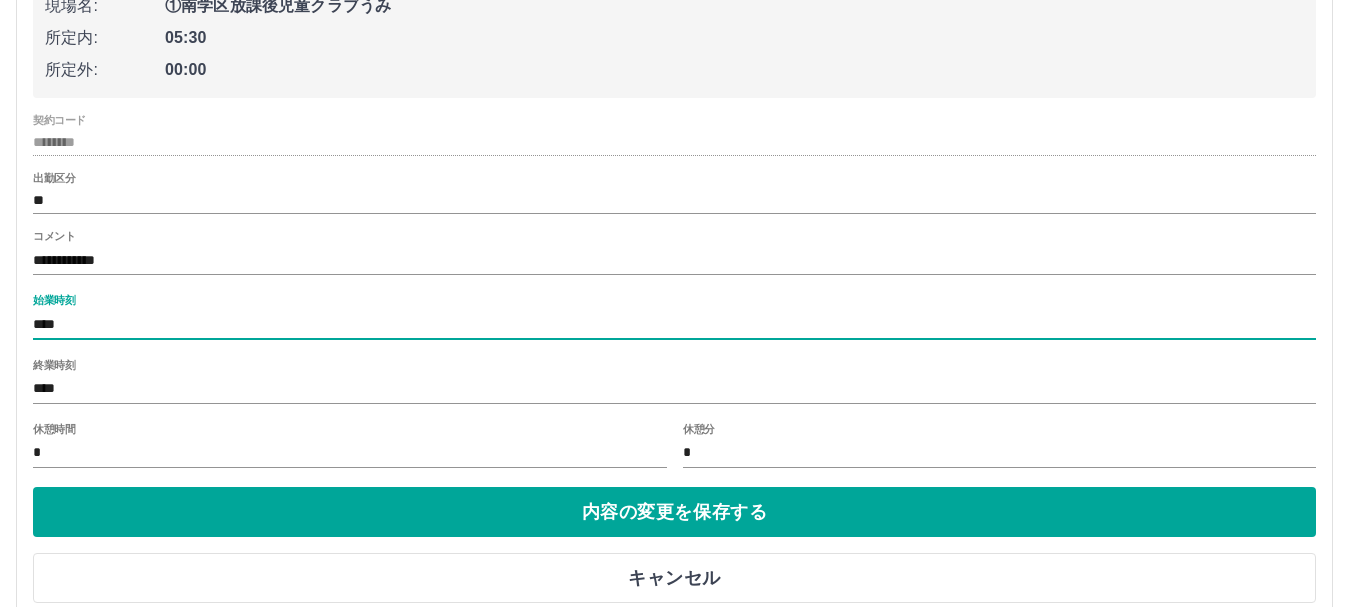 click on "****" at bounding box center [674, 324] 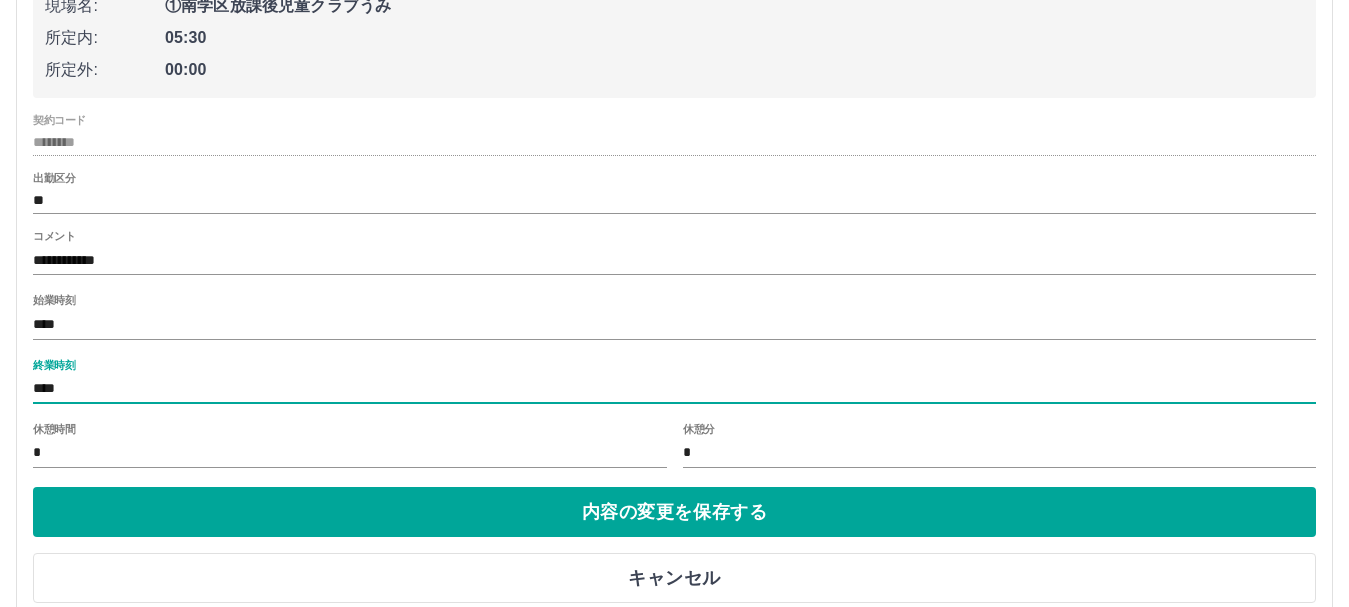 click on "****" at bounding box center (674, 389) 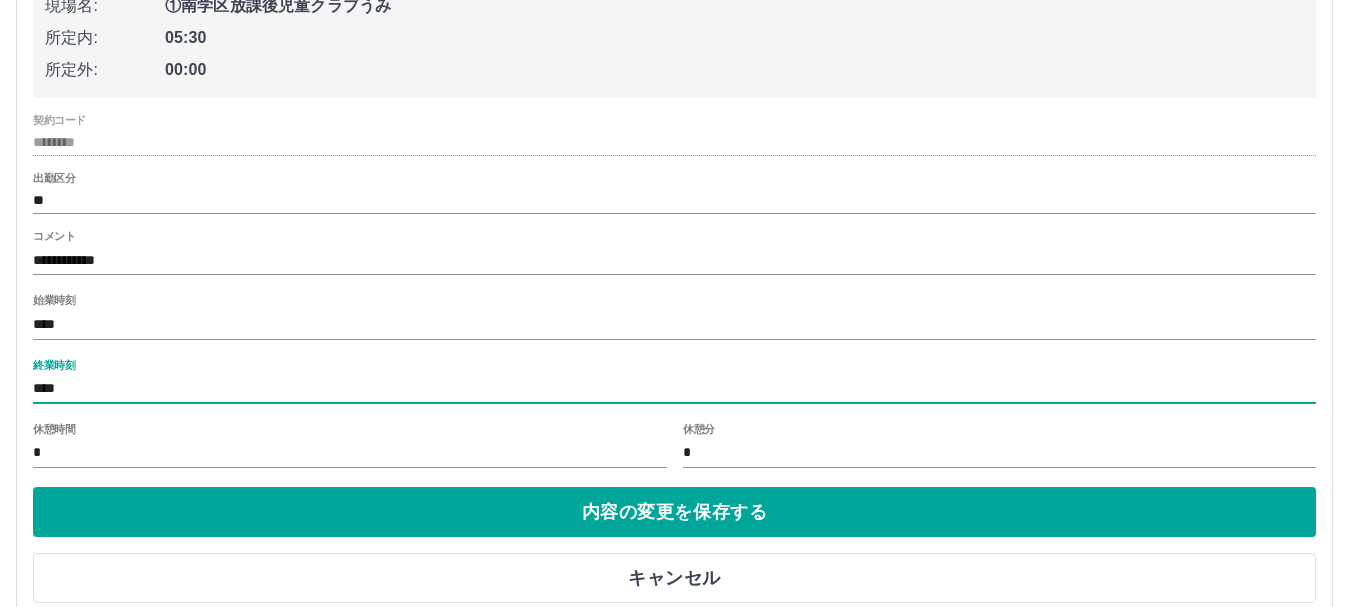 type on "****" 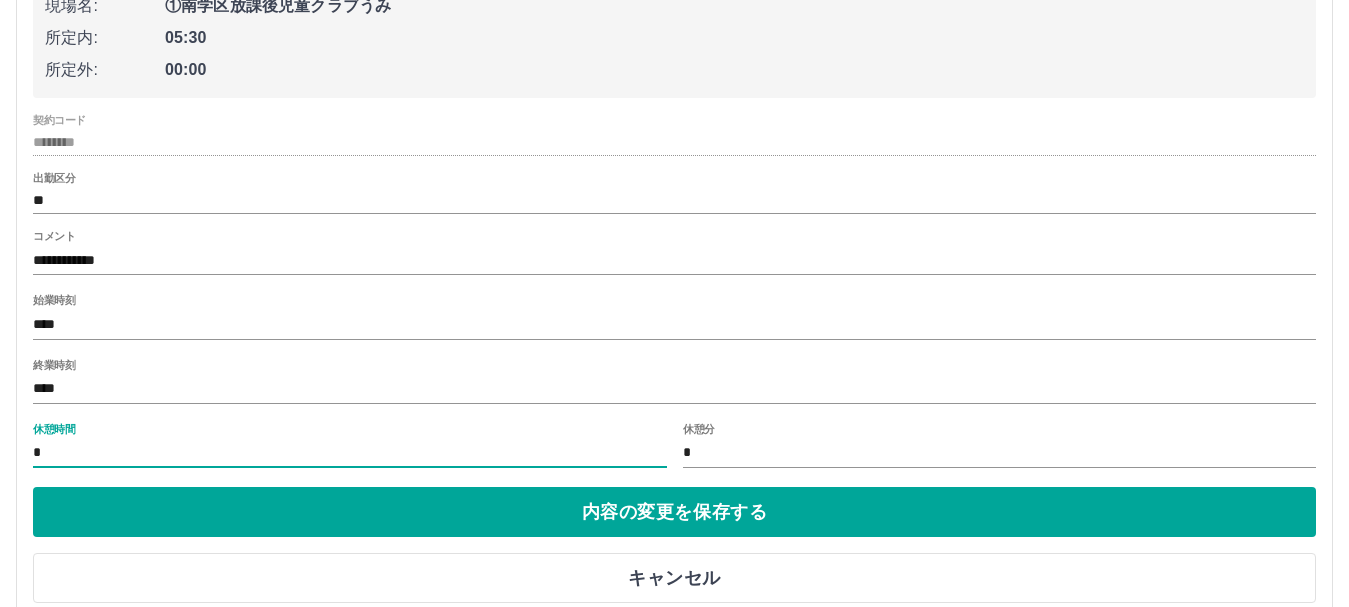 drag, startPoint x: 42, startPoint y: 461, endPoint x: 23, endPoint y: 455, distance: 19.924858 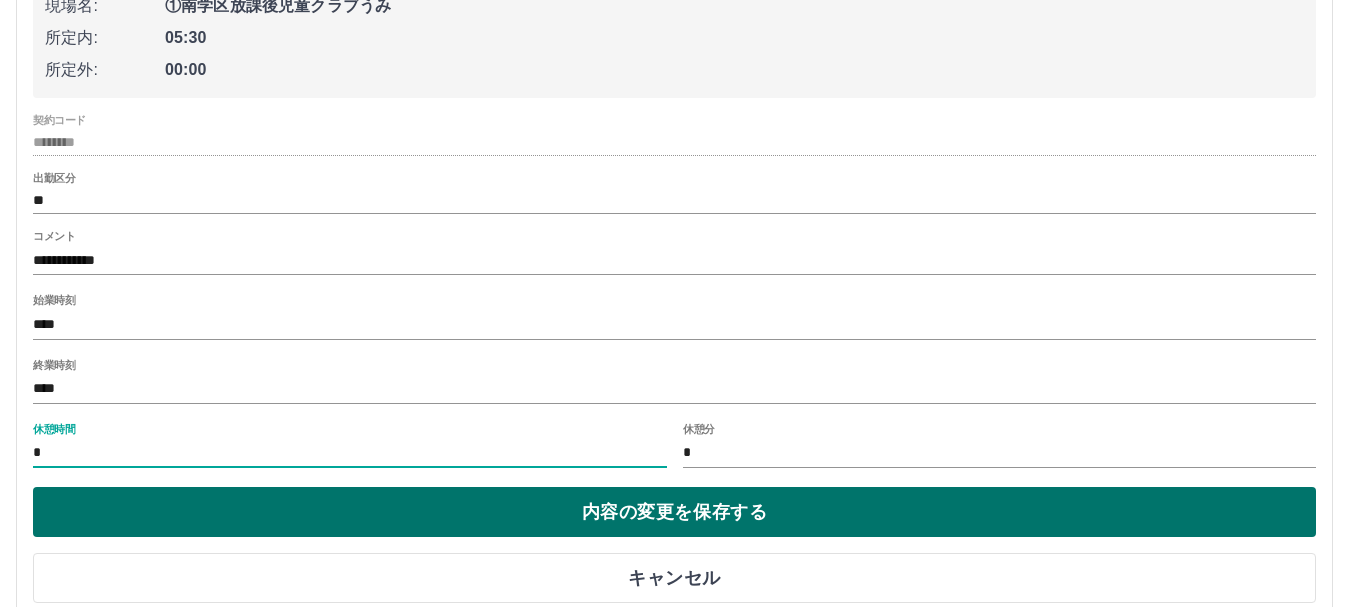 type on "*" 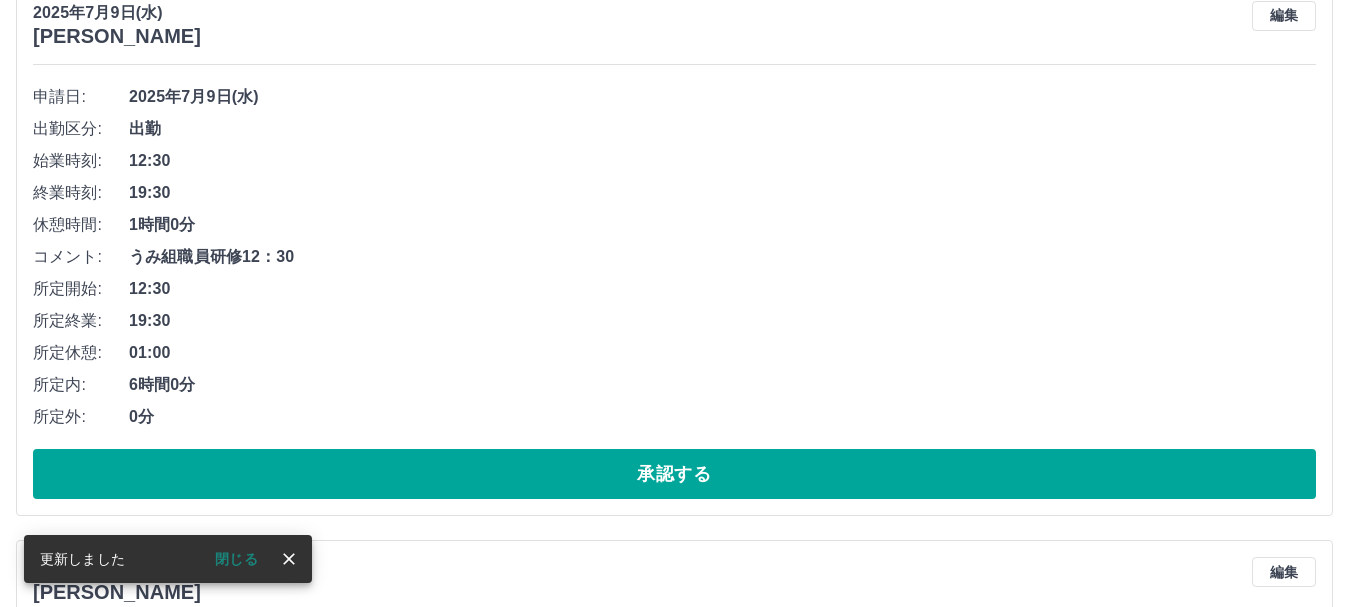 scroll, scrollTop: 251, scrollLeft: 0, axis: vertical 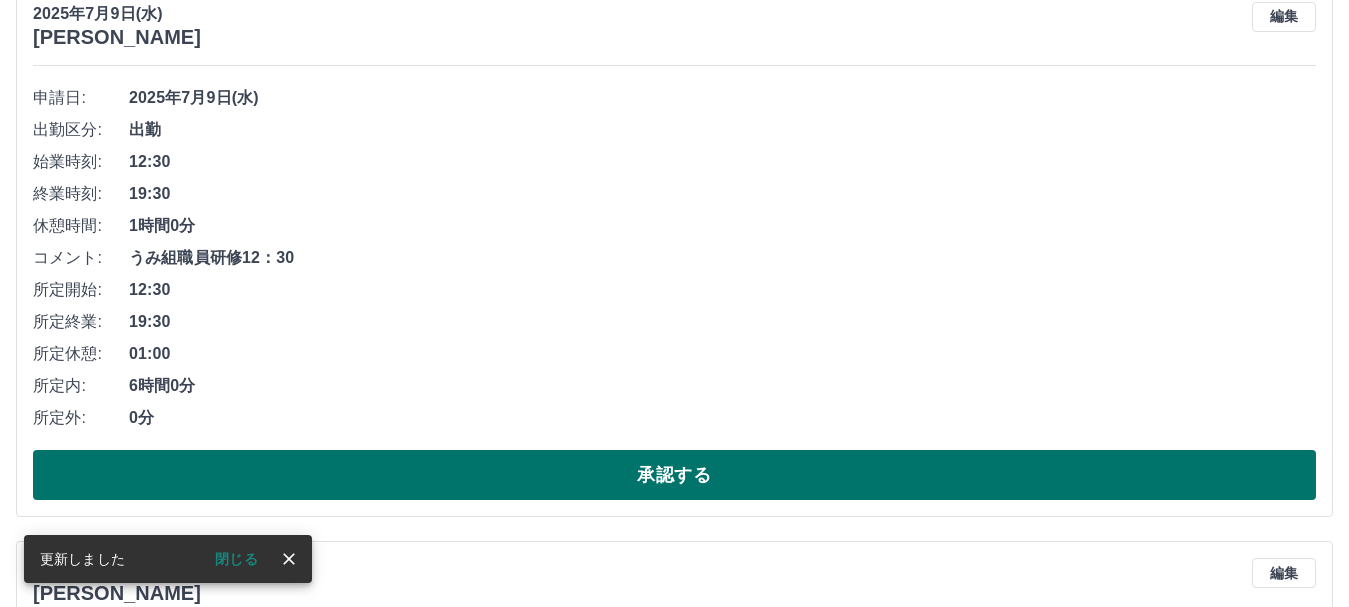 click on "承認する" at bounding box center [674, 475] 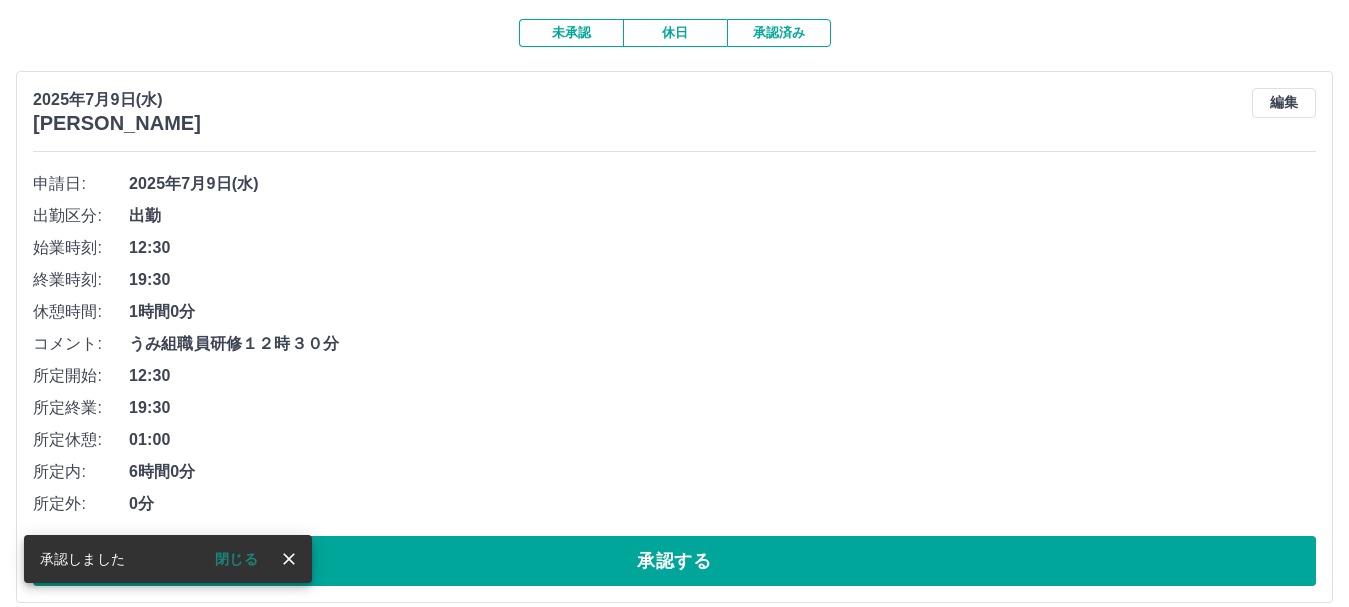 scroll, scrollTop: 200, scrollLeft: 0, axis: vertical 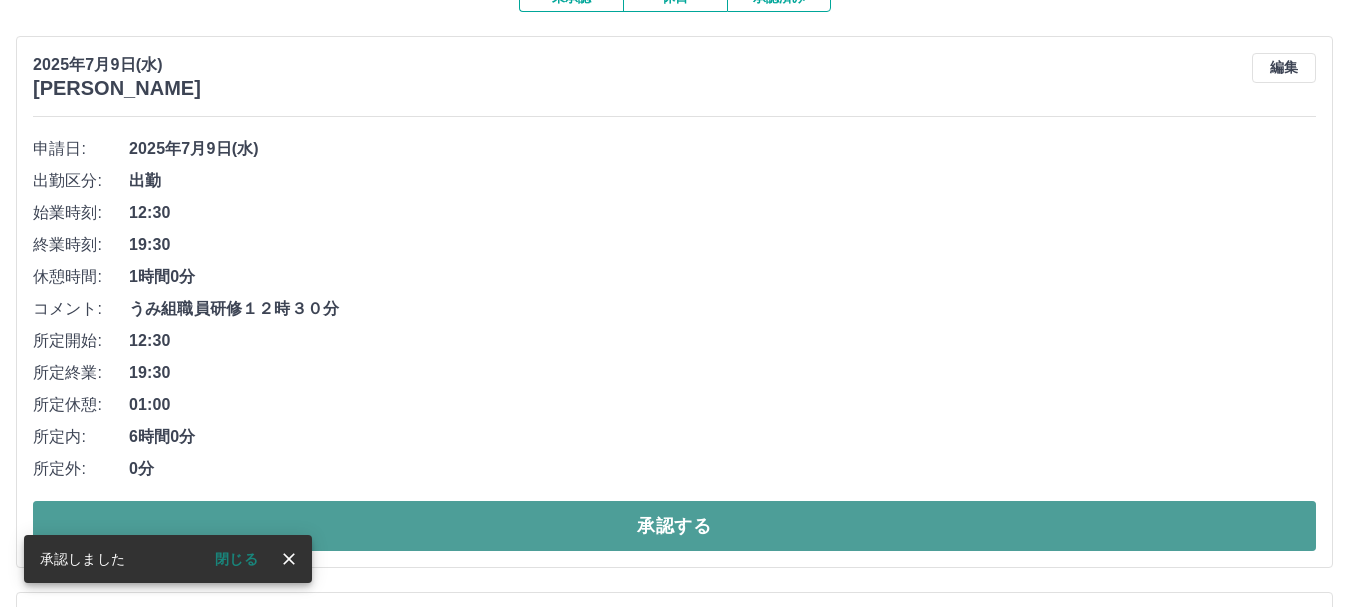 click on "承認する" at bounding box center [674, 526] 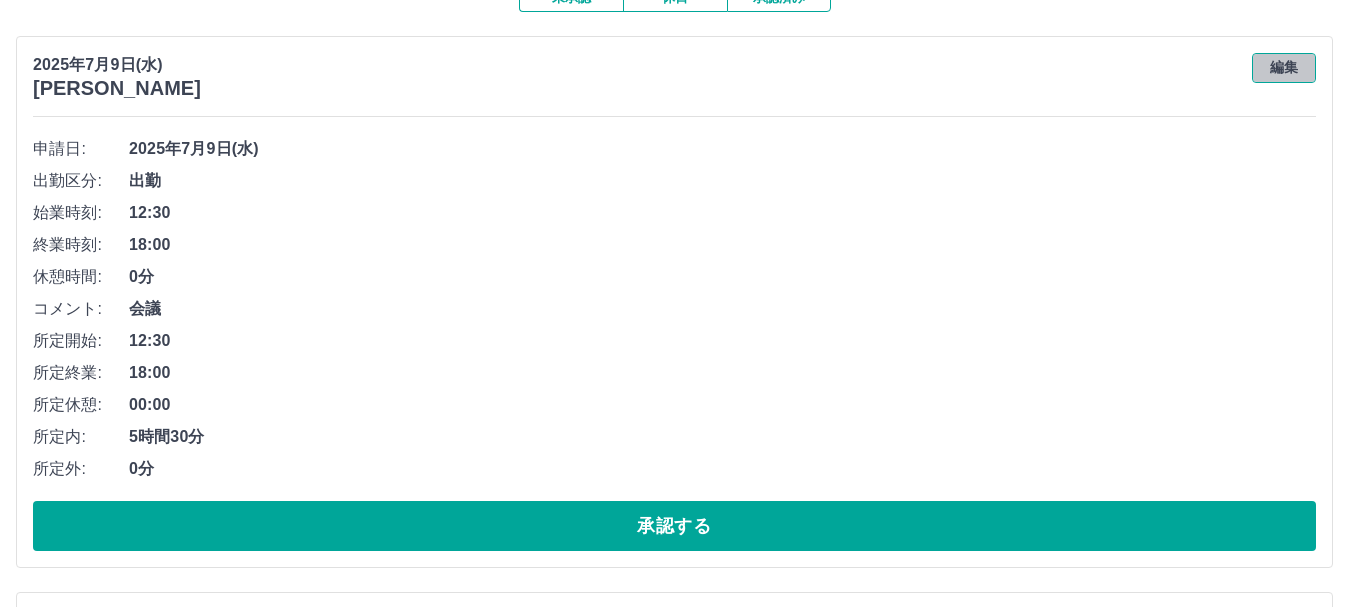 click on "編集" at bounding box center [1284, 68] 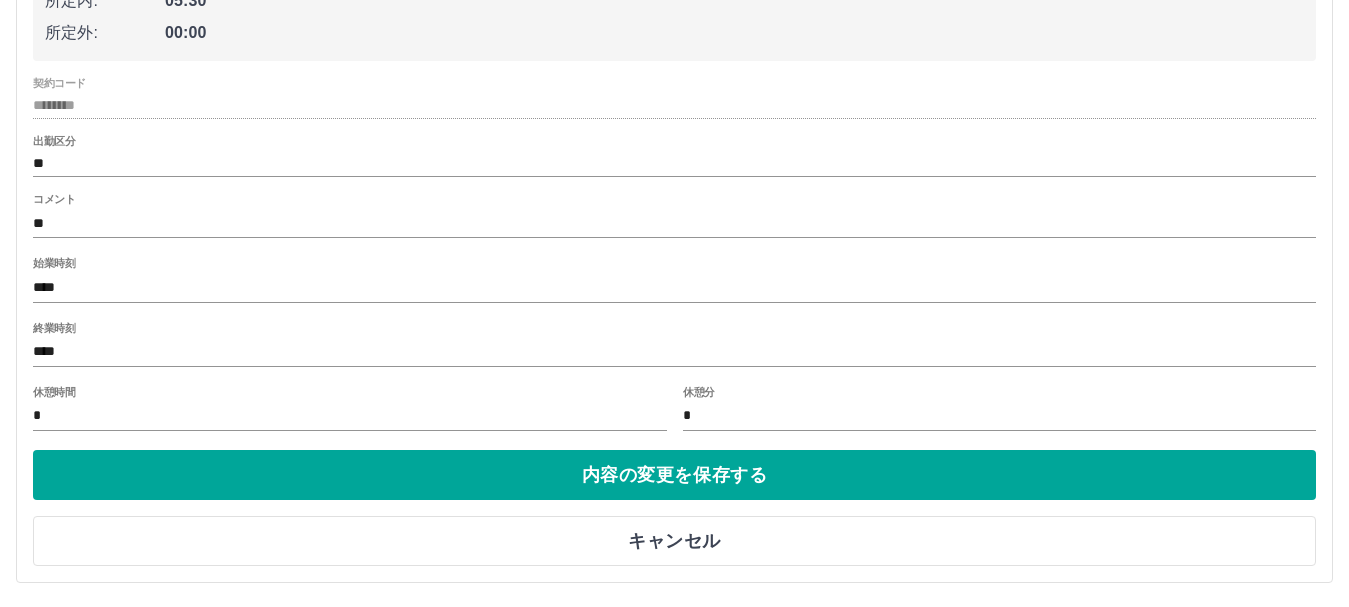 scroll, scrollTop: 500, scrollLeft: 0, axis: vertical 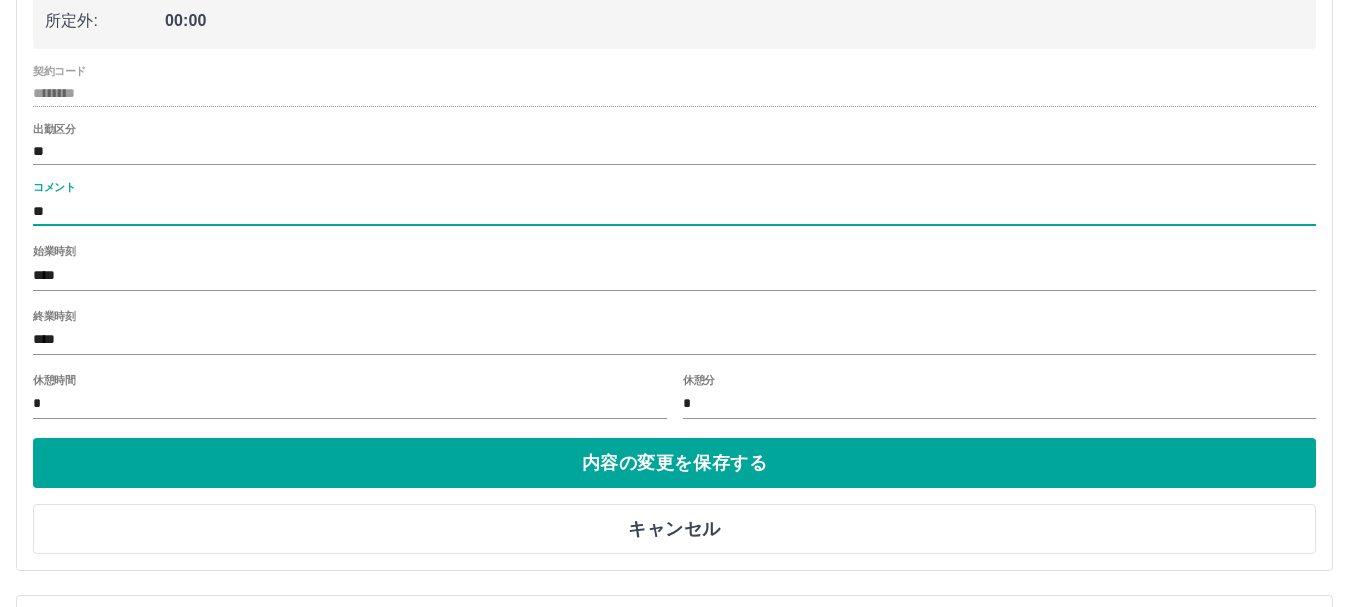 drag, startPoint x: 61, startPoint y: 215, endPoint x: 0, endPoint y: 227, distance: 62.169125 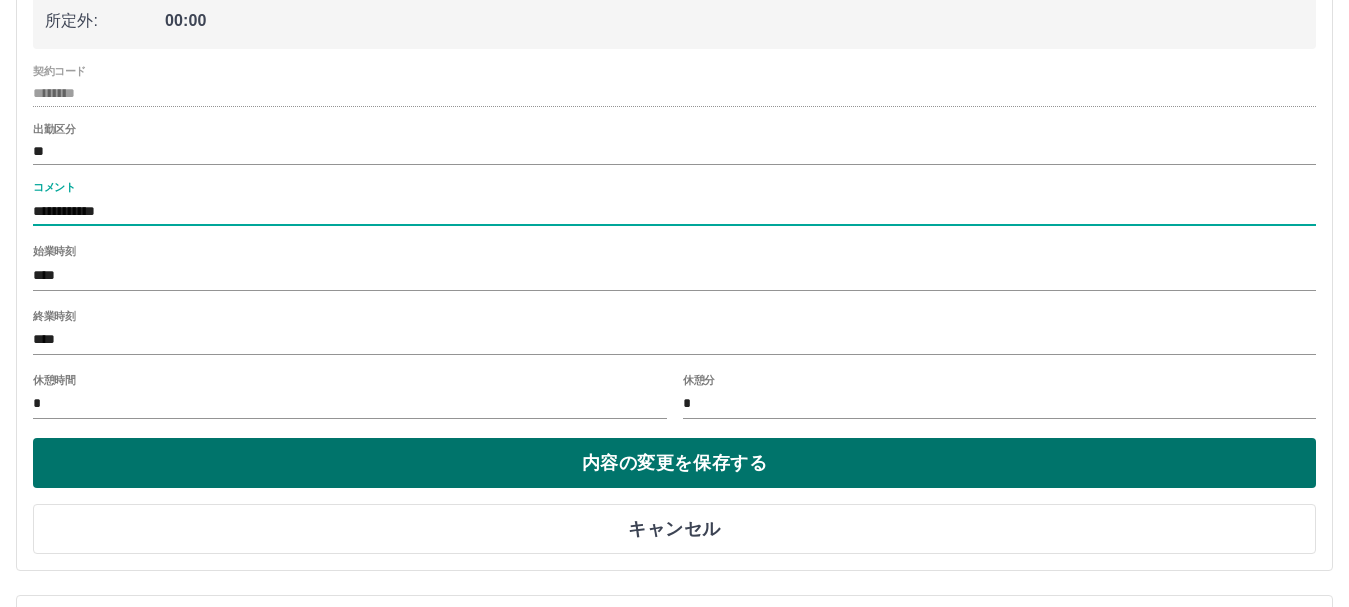 type on "**********" 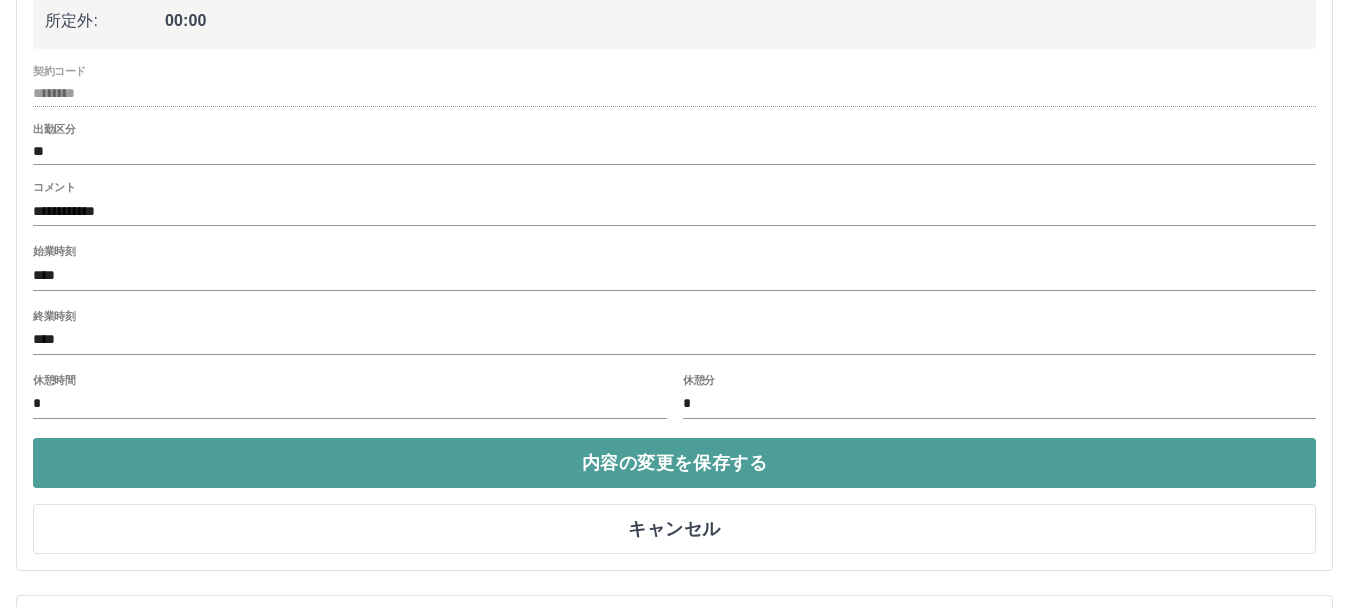 click on "内容の変更を保存する" at bounding box center [674, 463] 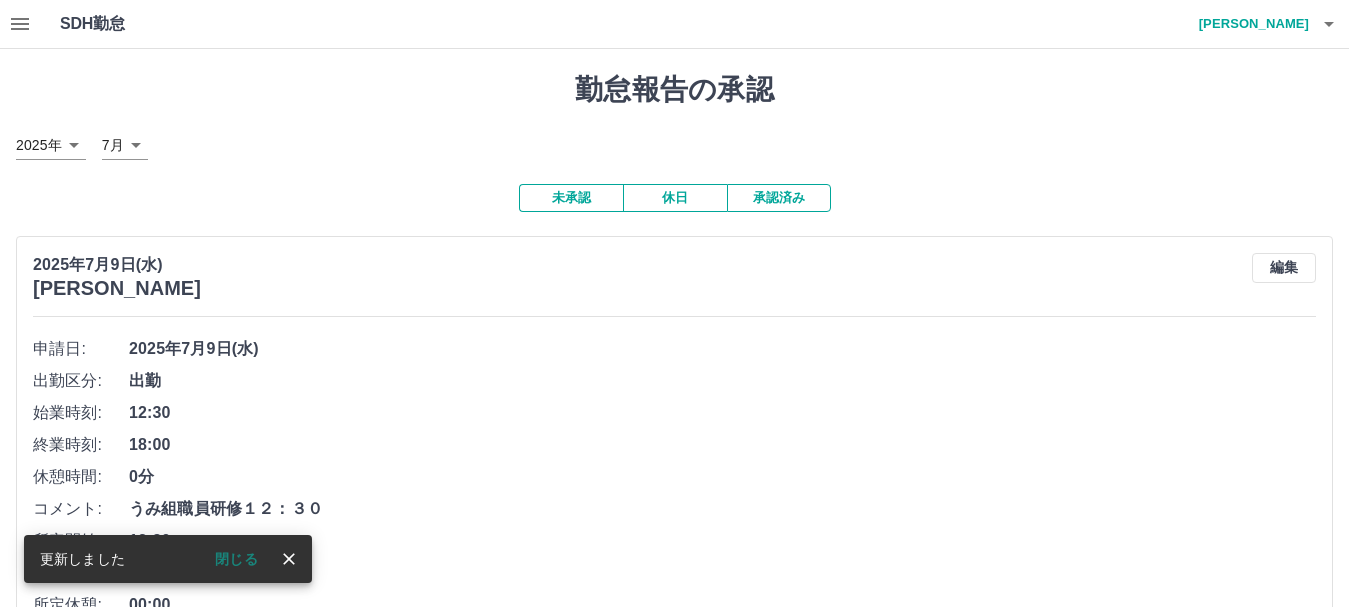scroll, scrollTop: 300, scrollLeft: 0, axis: vertical 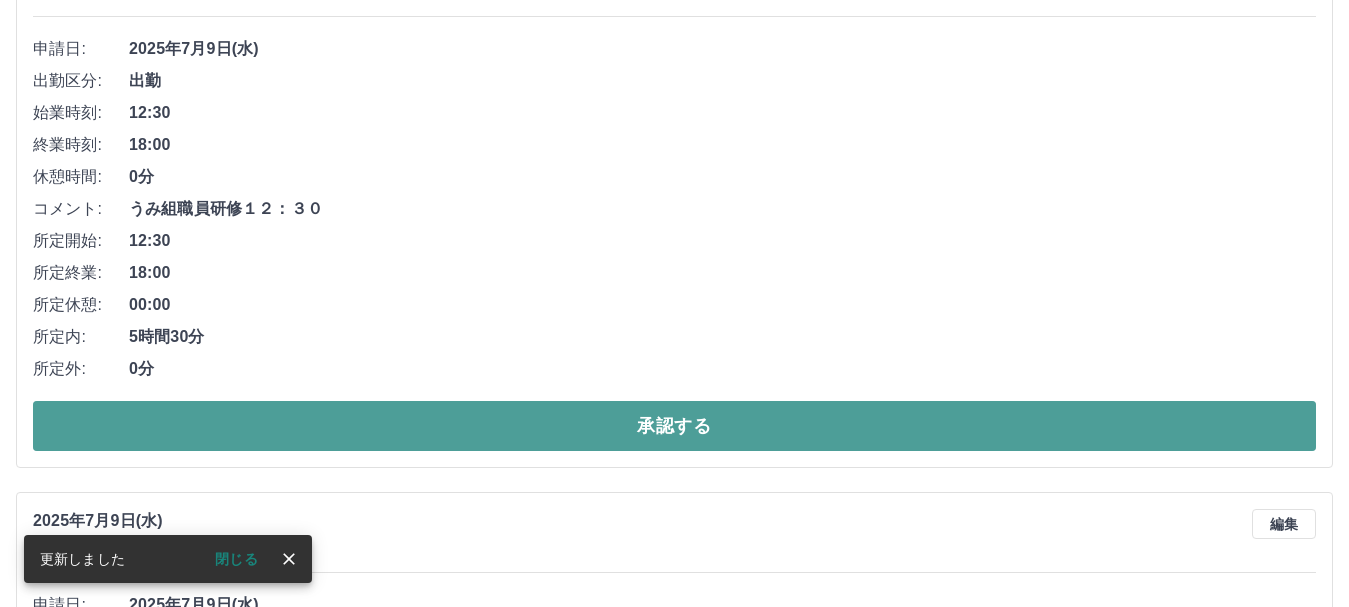 click on "承認する" at bounding box center [674, 426] 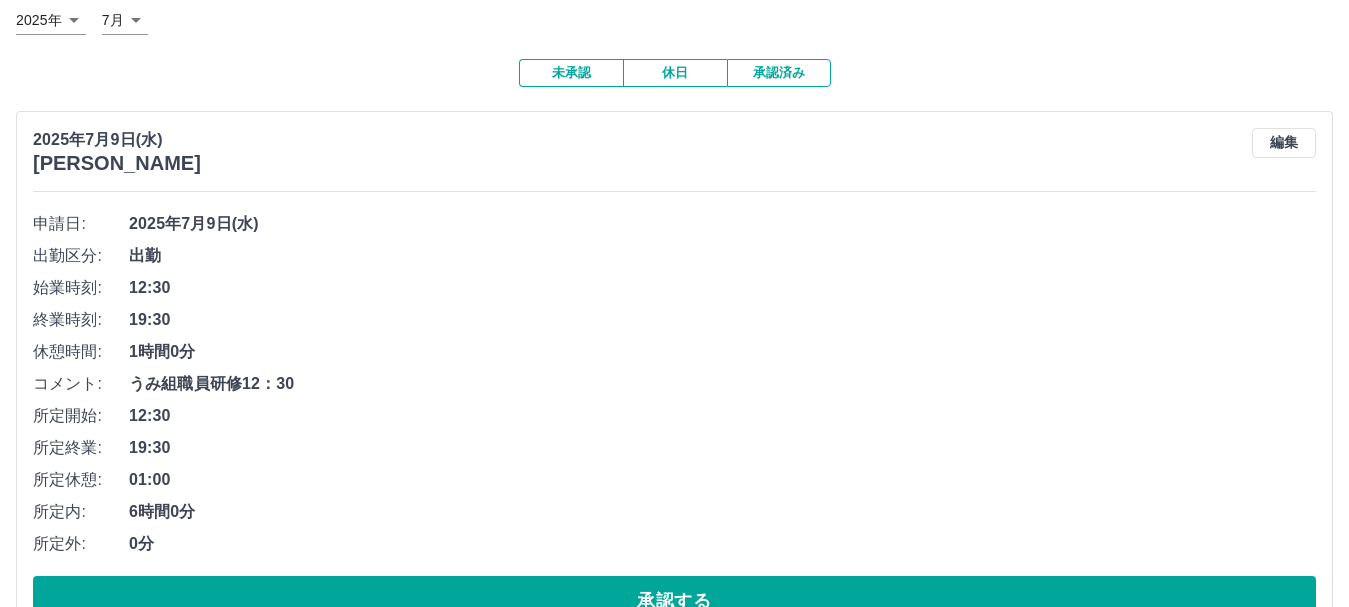 scroll, scrollTop: 200, scrollLeft: 0, axis: vertical 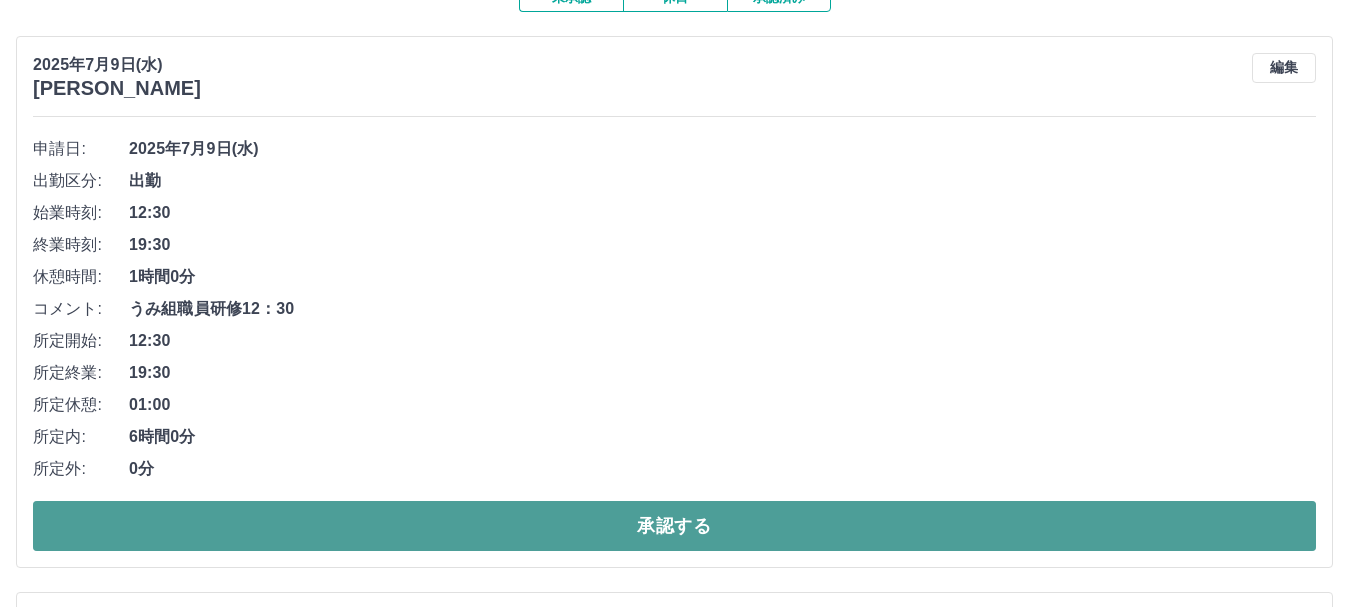 click on "承認する" at bounding box center (674, 526) 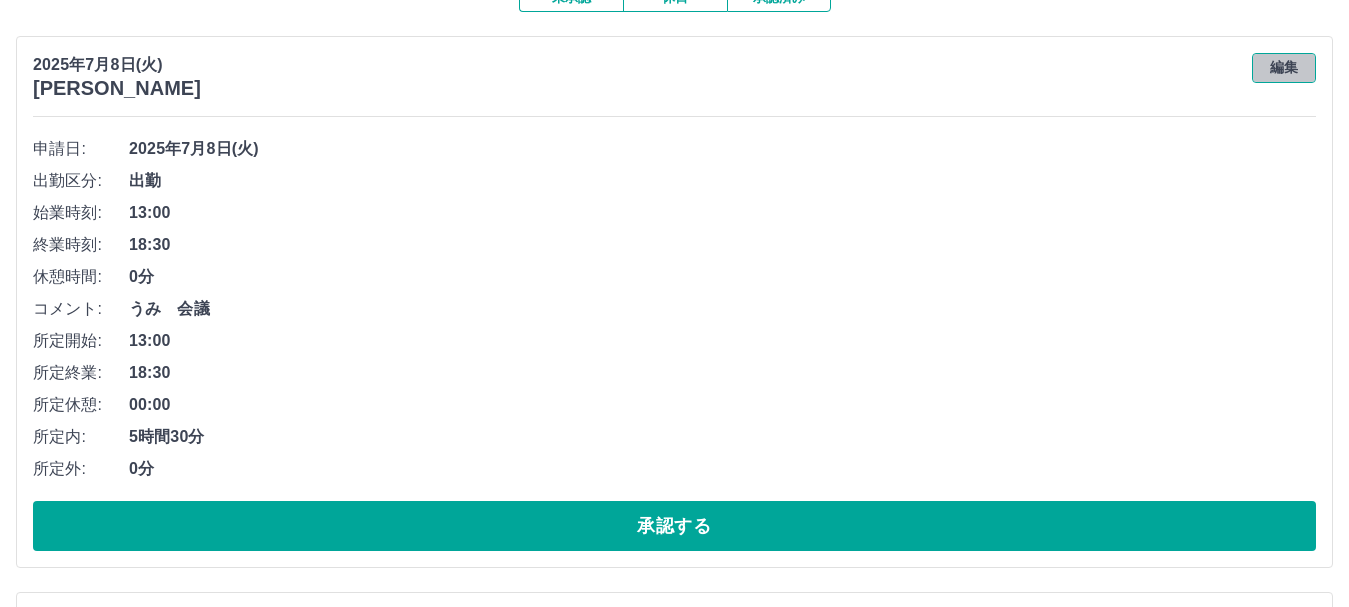 click on "編集" at bounding box center [1284, 68] 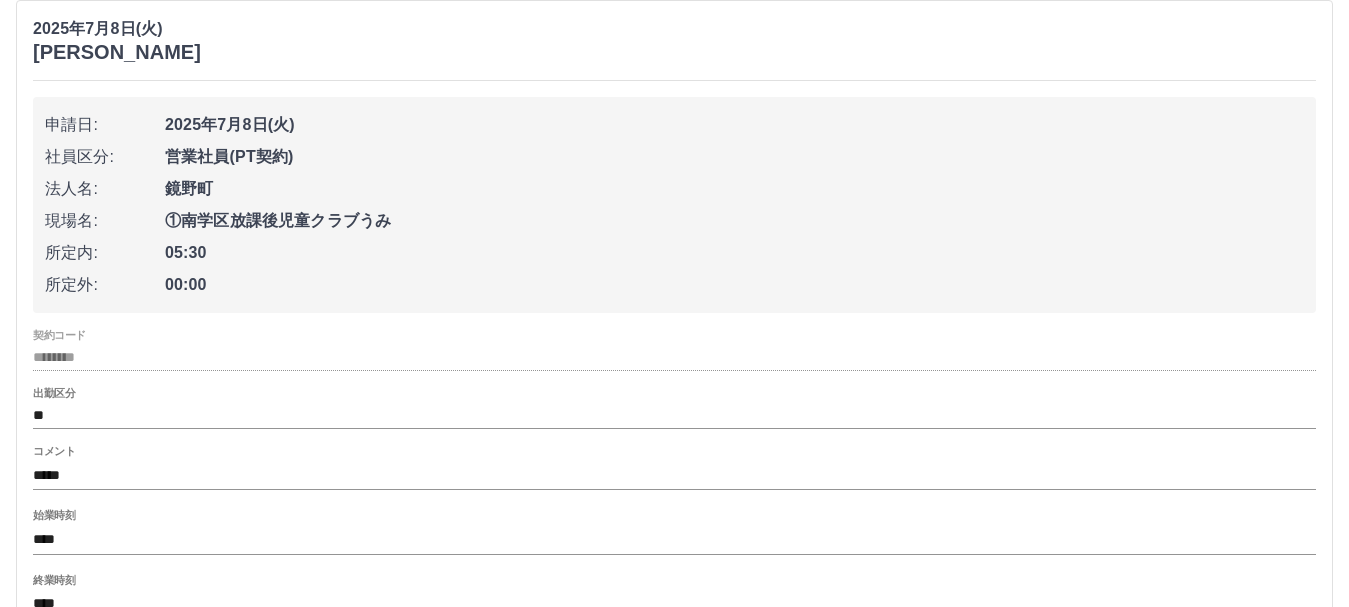 scroll, scrollTop: 300, scrollLeft: 0, axis: vertical 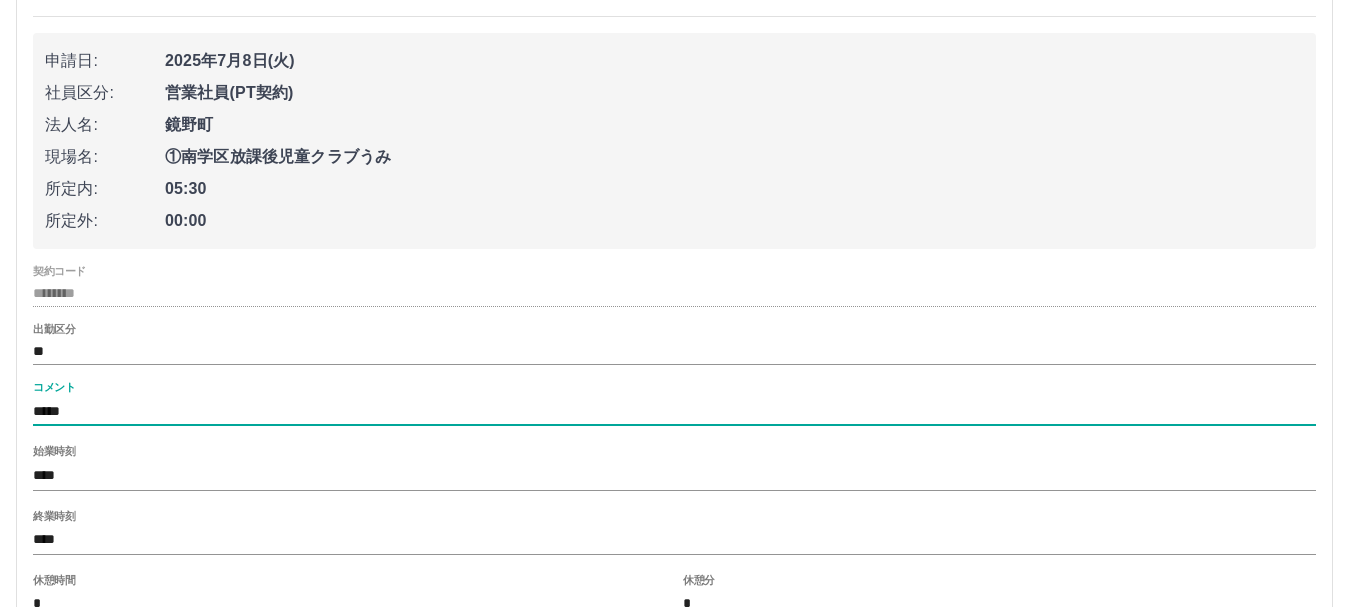 drag, startPoint x: 122, startPoint y: 408, endPoint x: 0, endPoint y: 422, distance: 122.80065 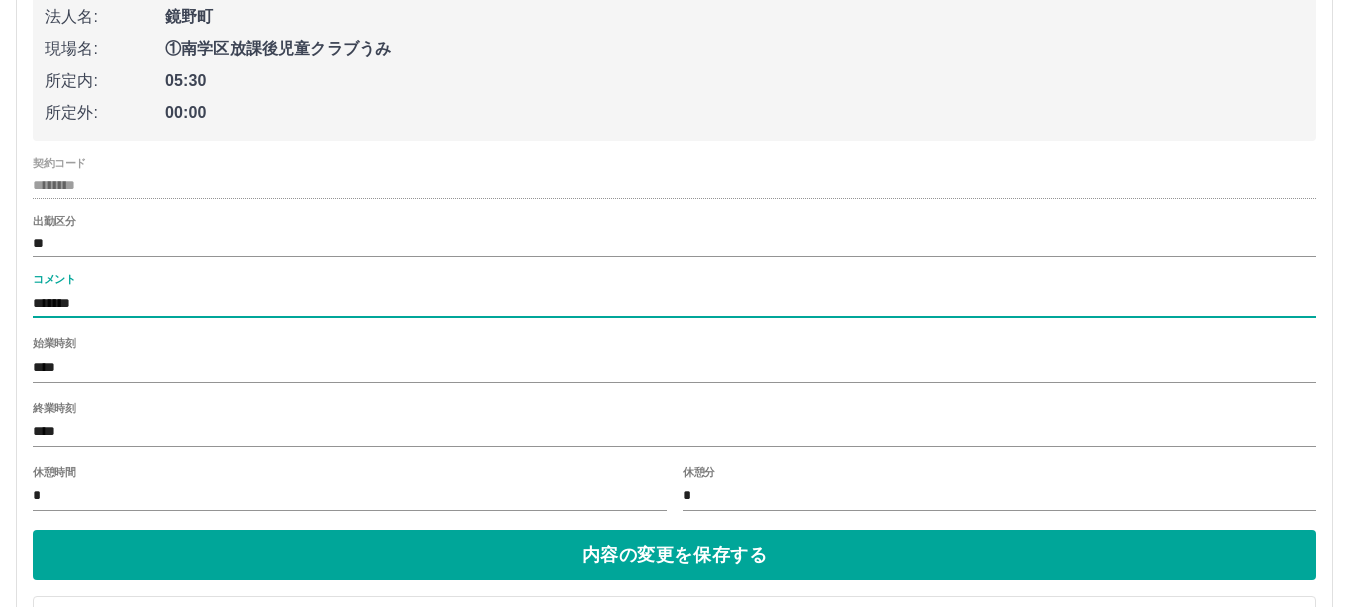 scroll, scrollTop: 600, scrollLeft: 0, axis: vertical 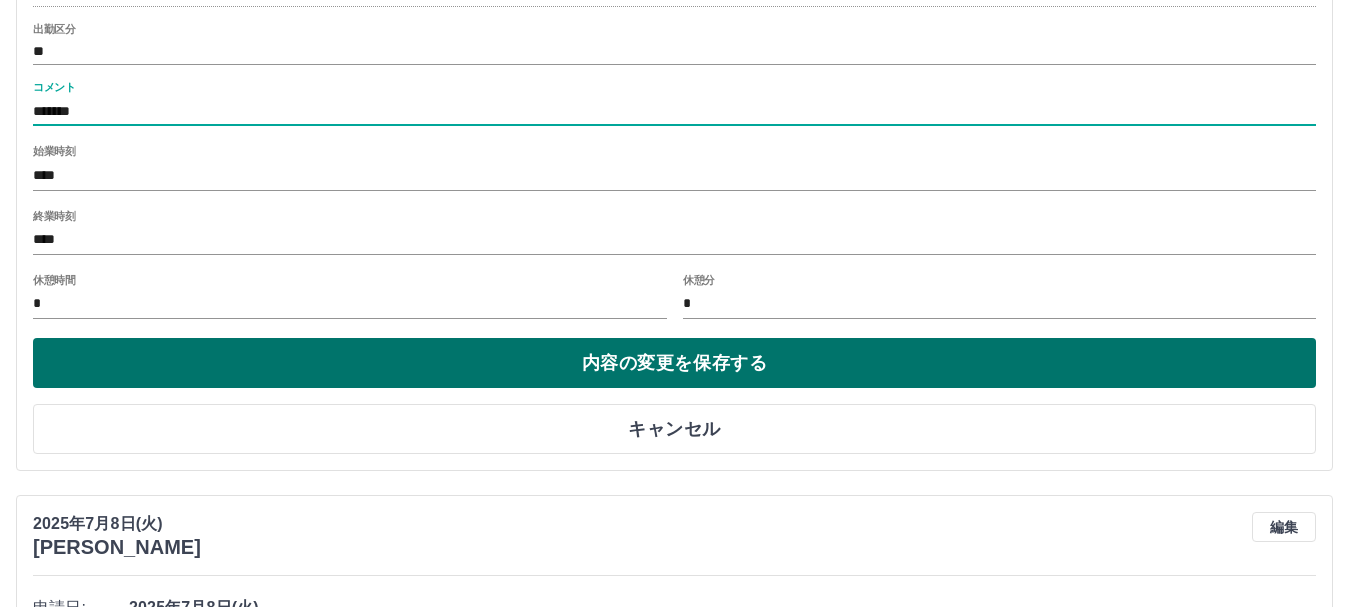 type on "*******" 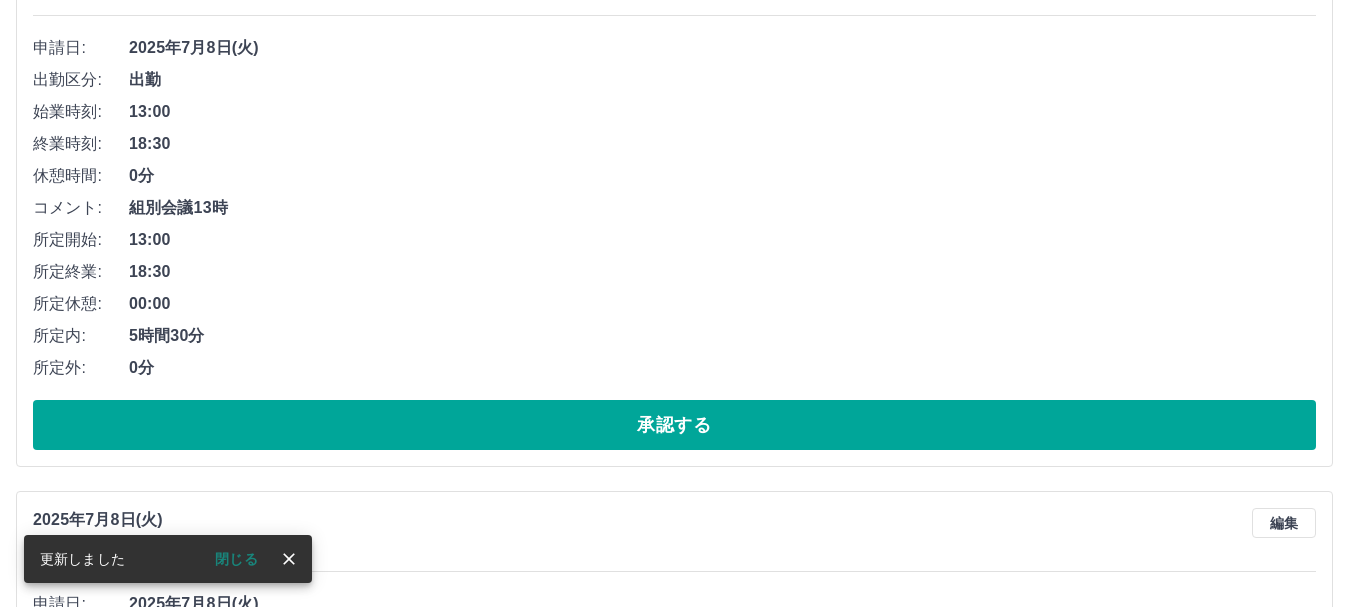 scroll, scrollTop: 200, scrollLeft: 0, axis: vertical 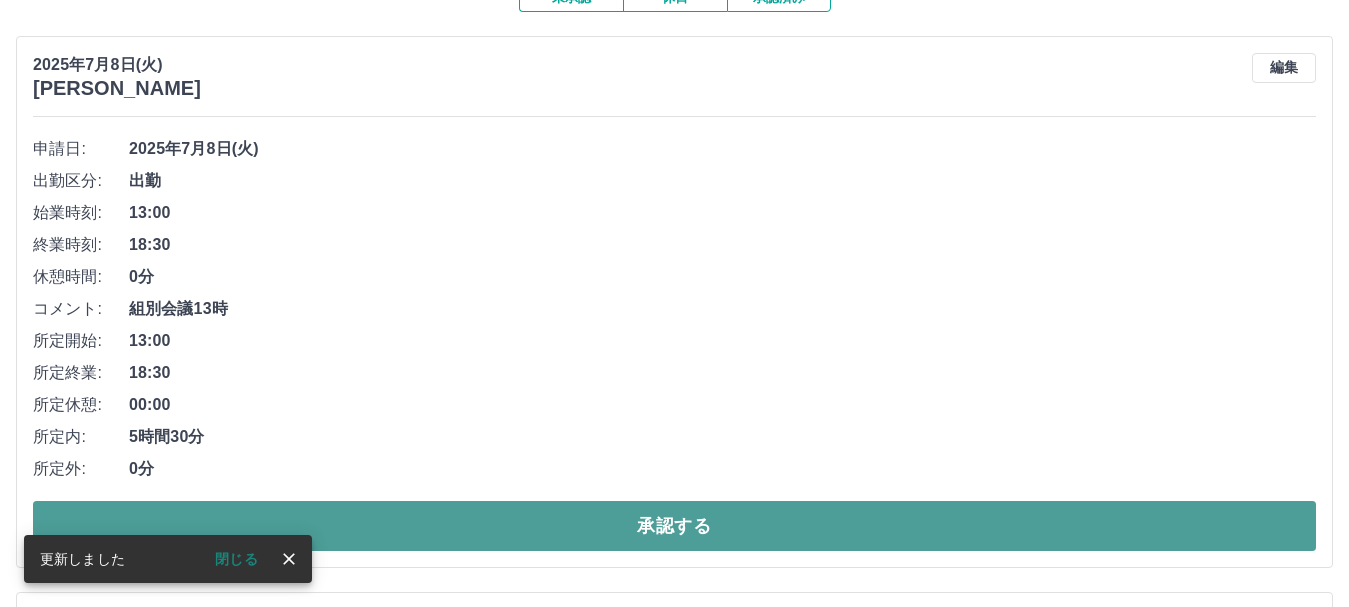 click on "承認する" at bounding box center (674, 526) 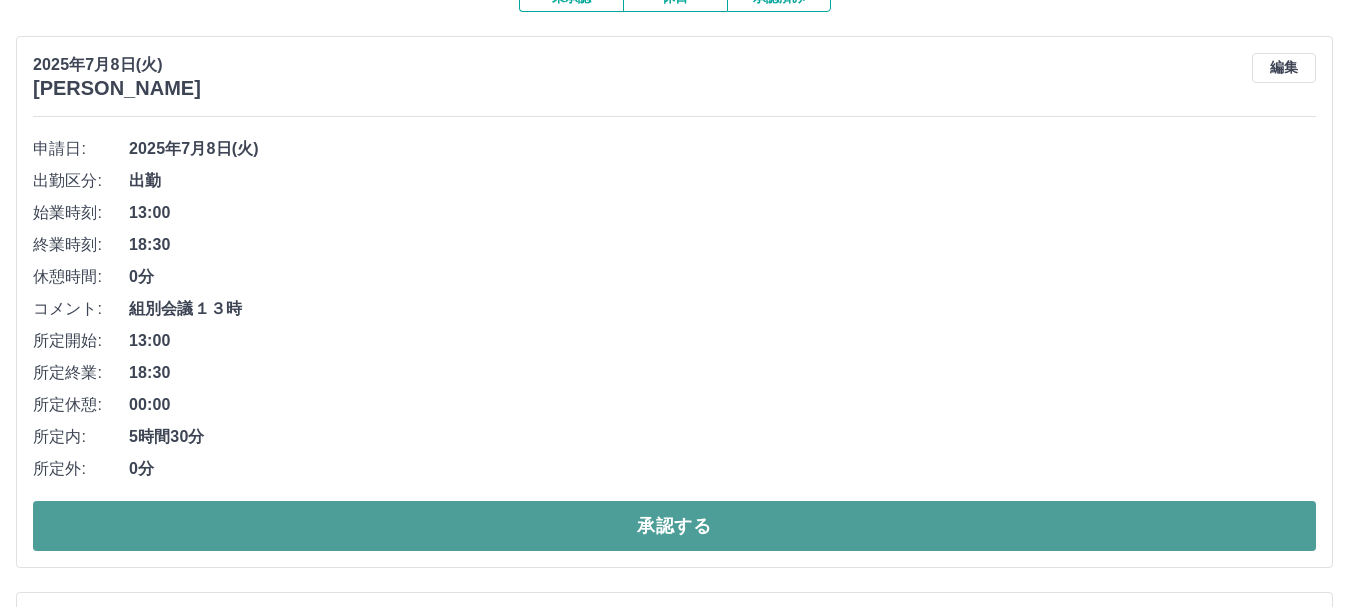 click on "承認する" at bounding box center [674, 526] 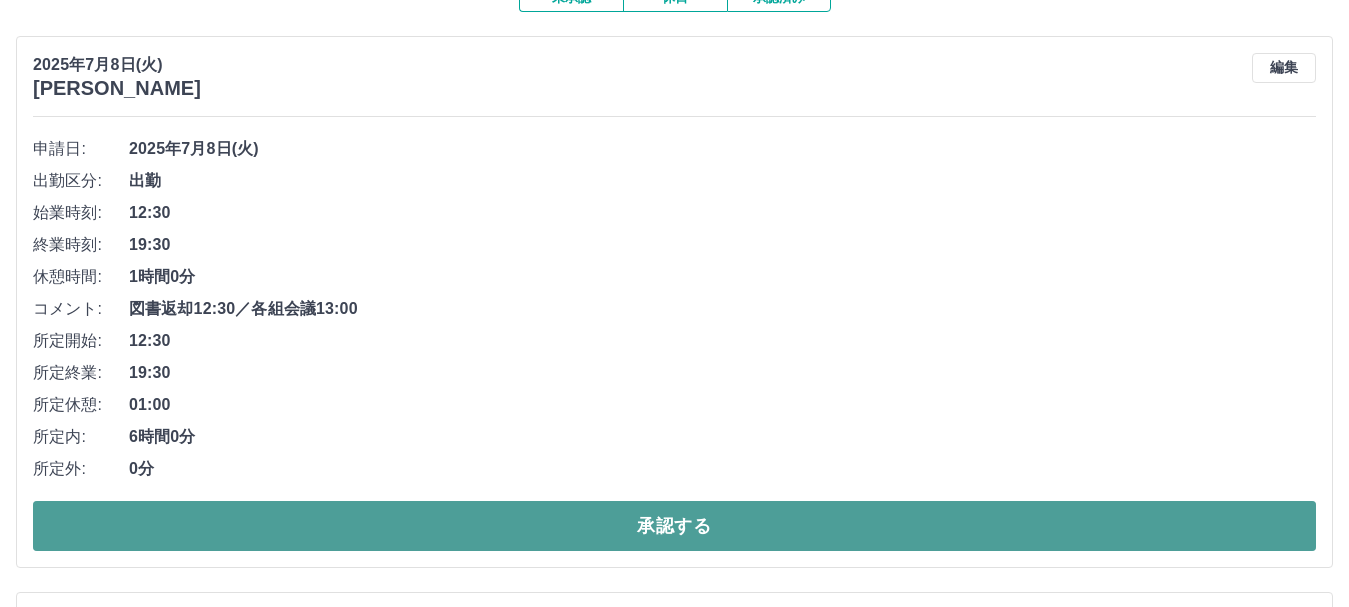 click on "承認する" at bounding box center [674, 526] 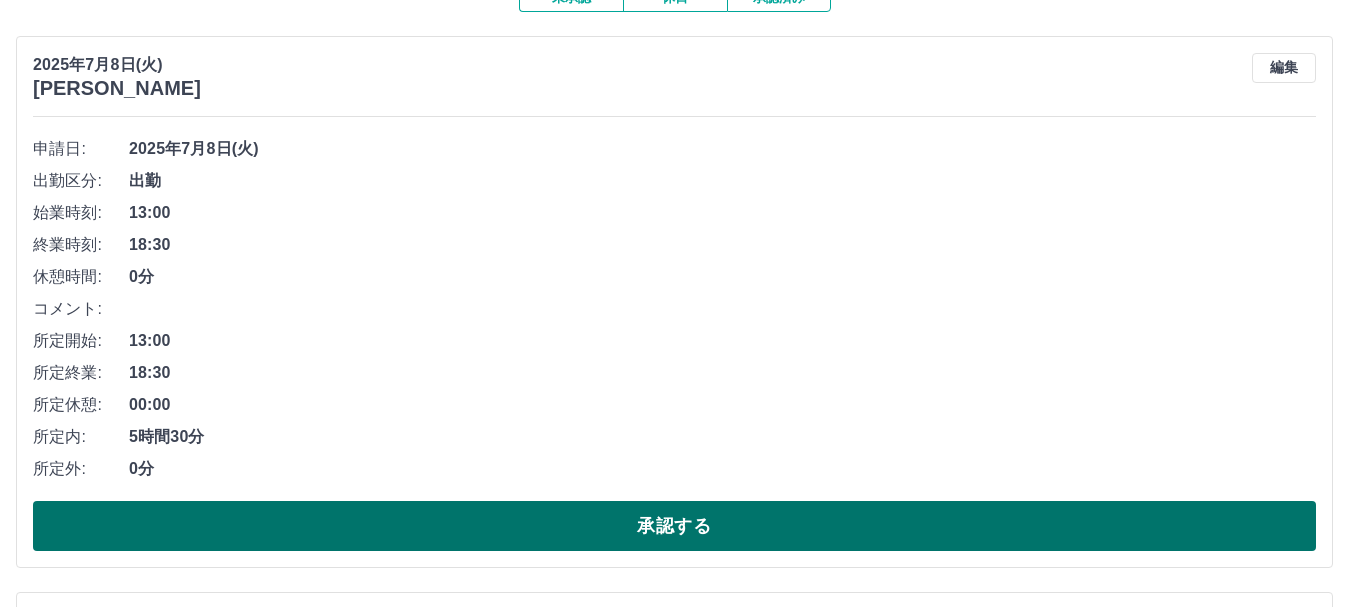 click on "承認する" at bounding box center [674, 526] 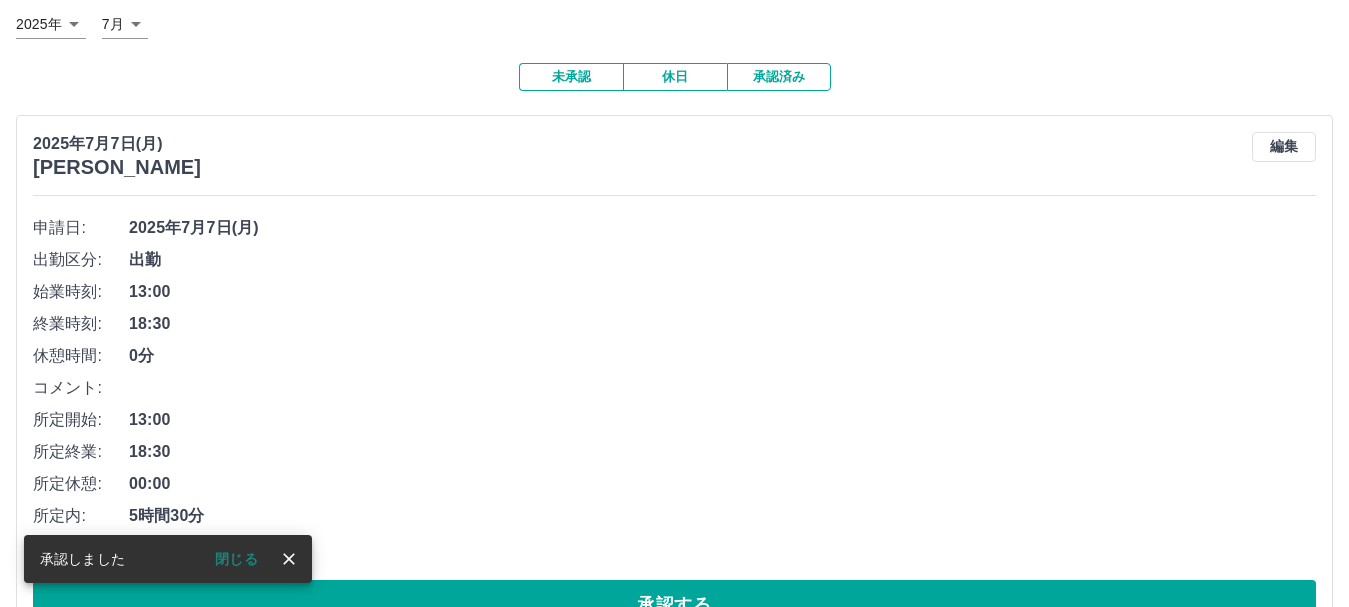 scroll, scrollTop: 0, scrollLeft: 0, axis: both 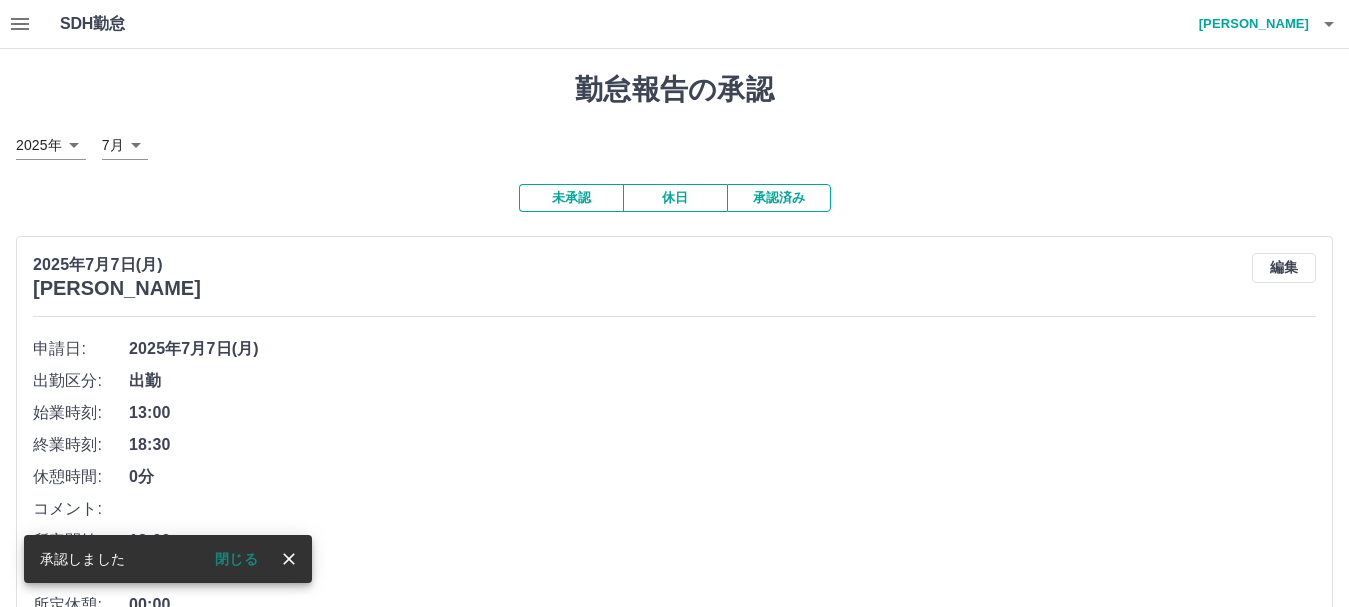 click on "承認済み" at bounding box center [779, 198] 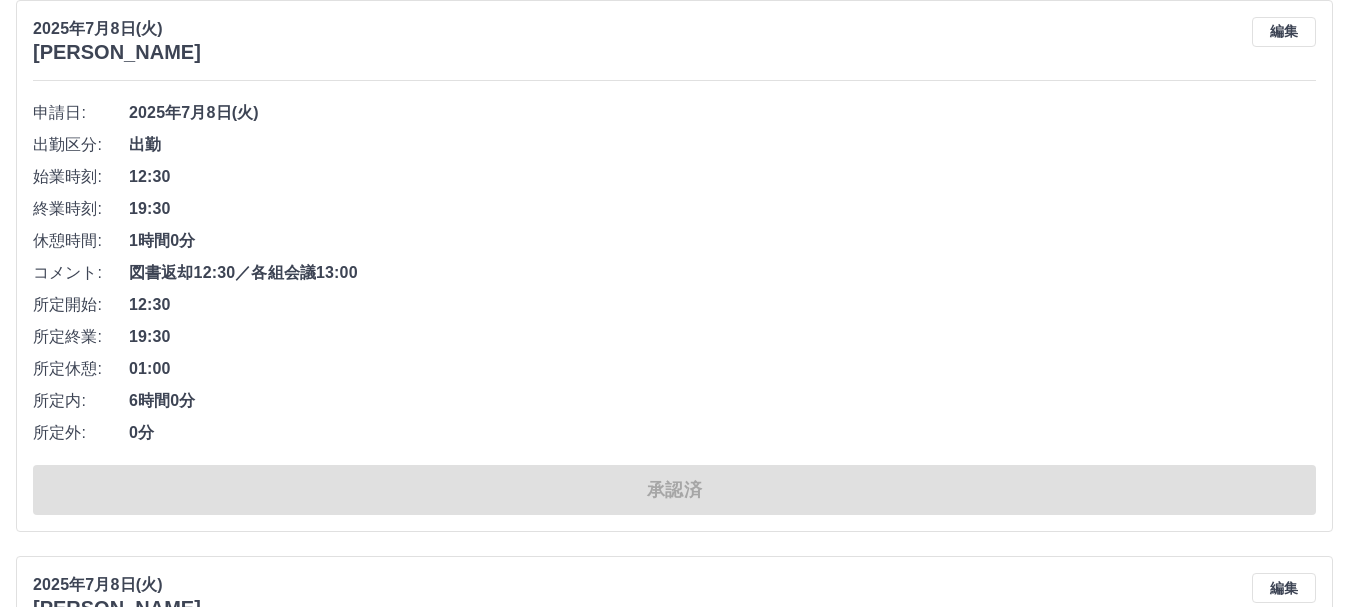 scroll, scrollTop: 3555, scrollLeft: 0, axis: vertical 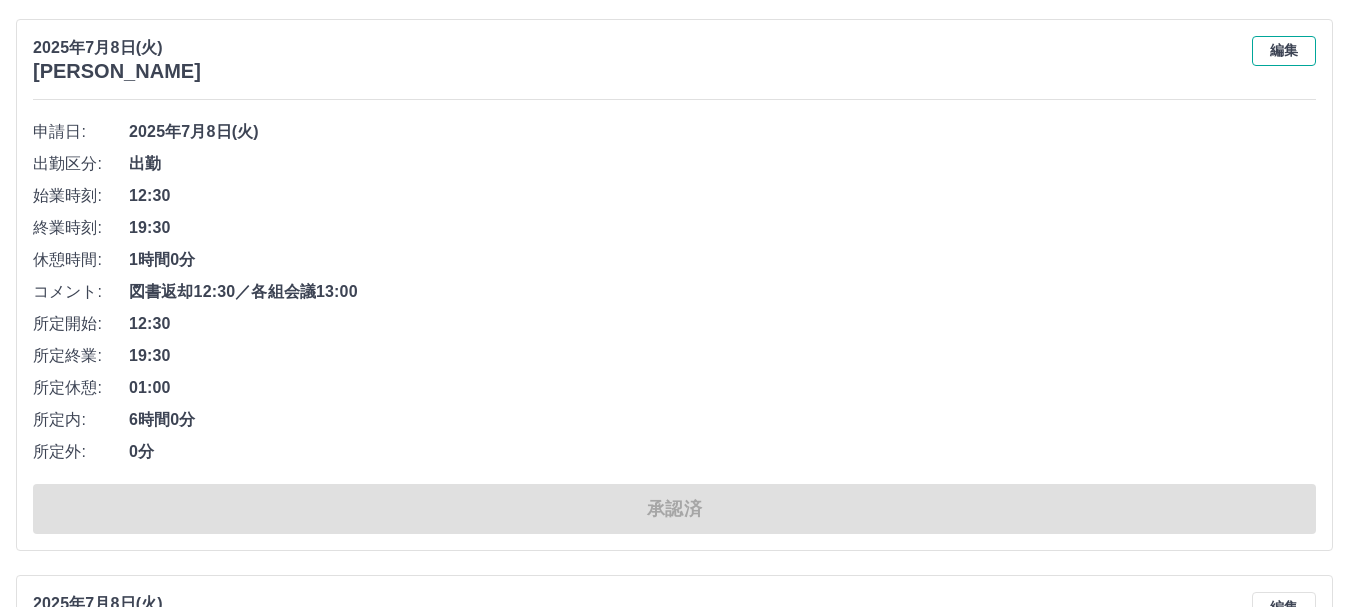 click on "編集" at bounding box center (1284, 51) 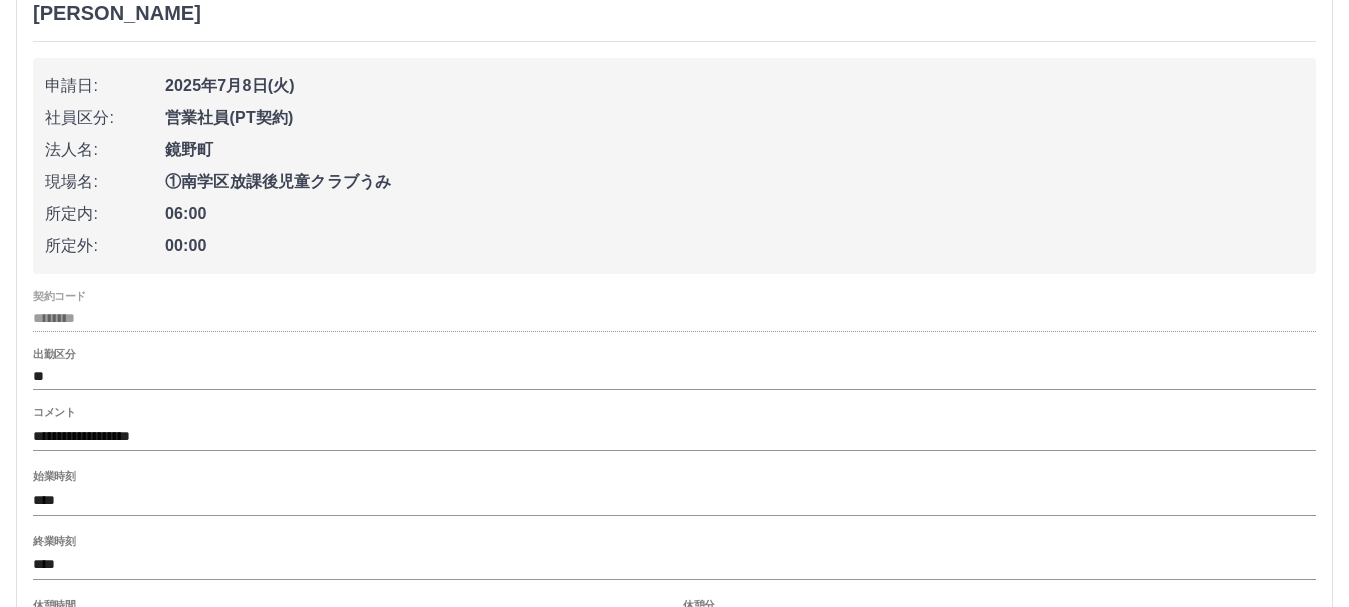scroll, scrollTop: 3614, scrollLeft: 0, axis: vertical 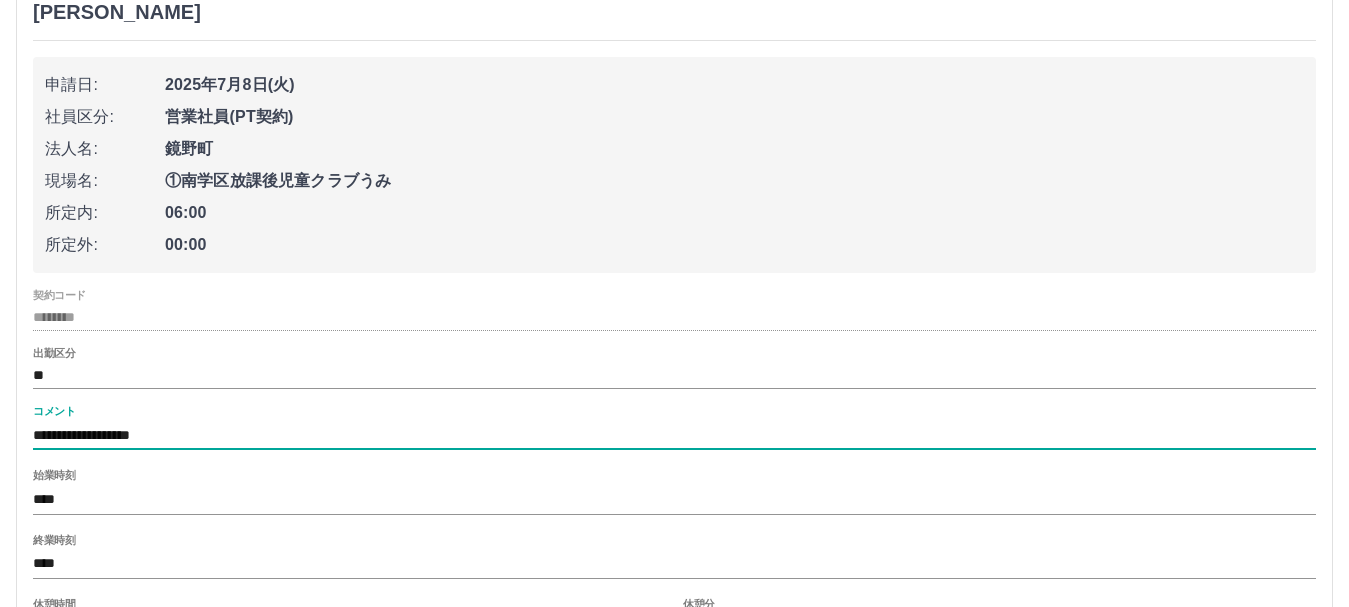 drag, startPoint x: 165, startPoint y: 436, endPoint x: 144, endPoint y: 423, distance: 24.698177 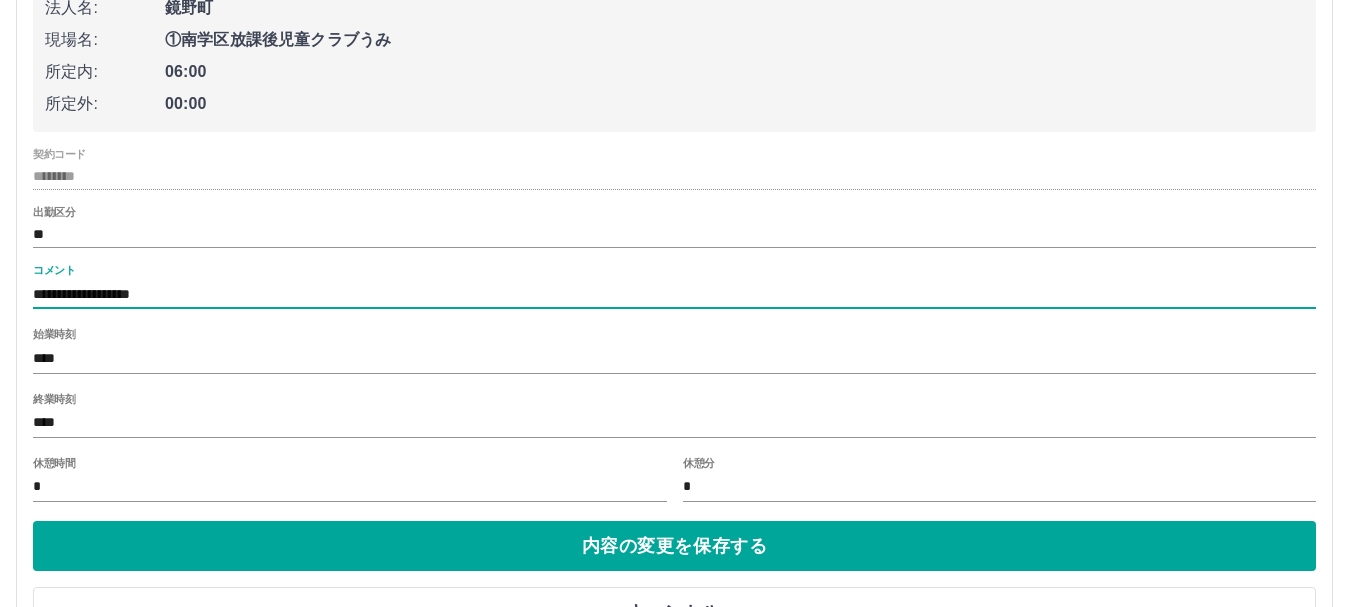 scroll, scrollTop: 3759, scrollLeft: 0, axis: vertical 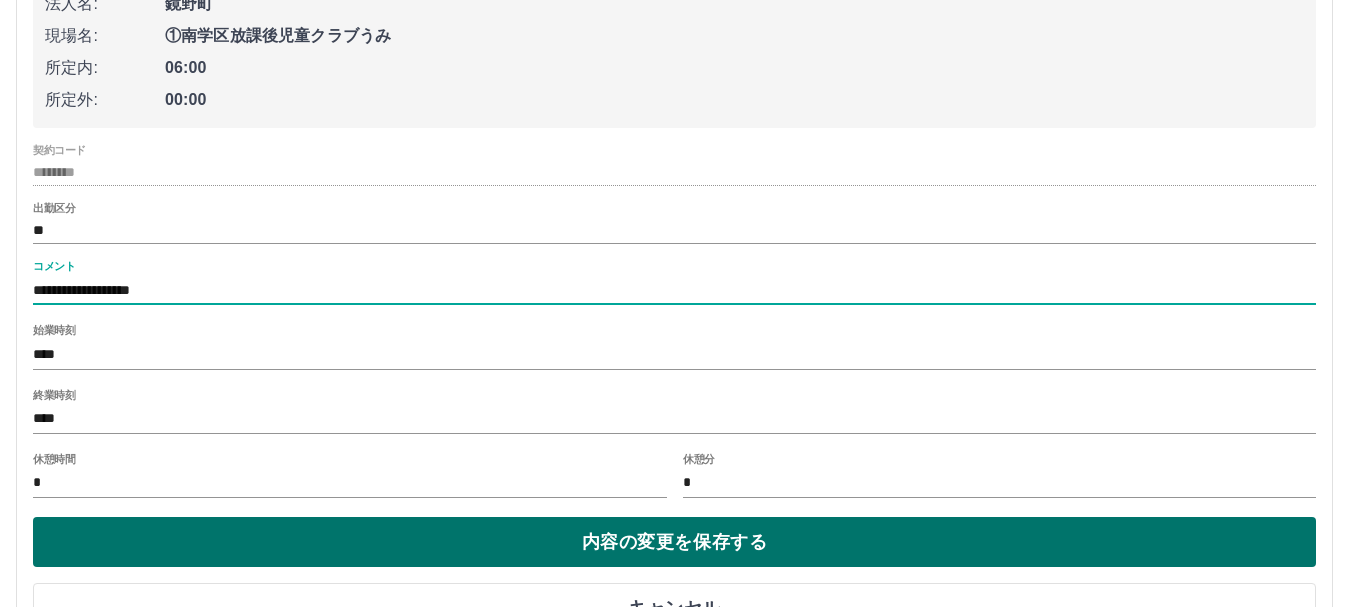 type on "**********" 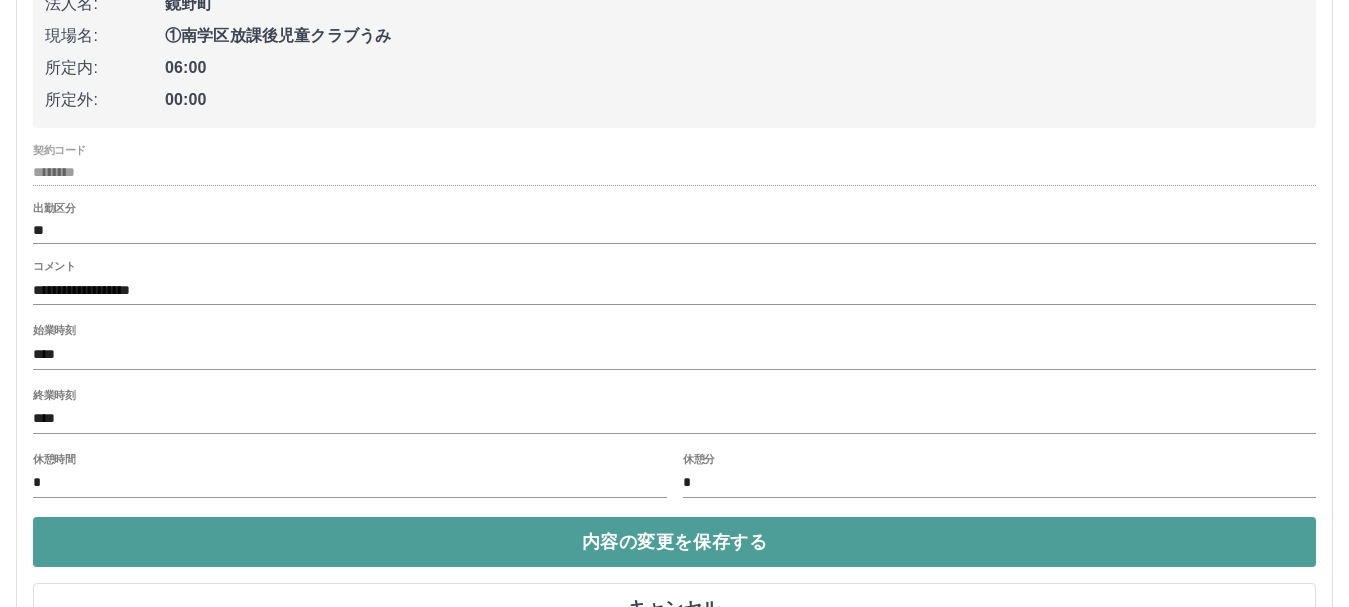 click on "内容の変更を保存する" at bounding box center (674, 542) 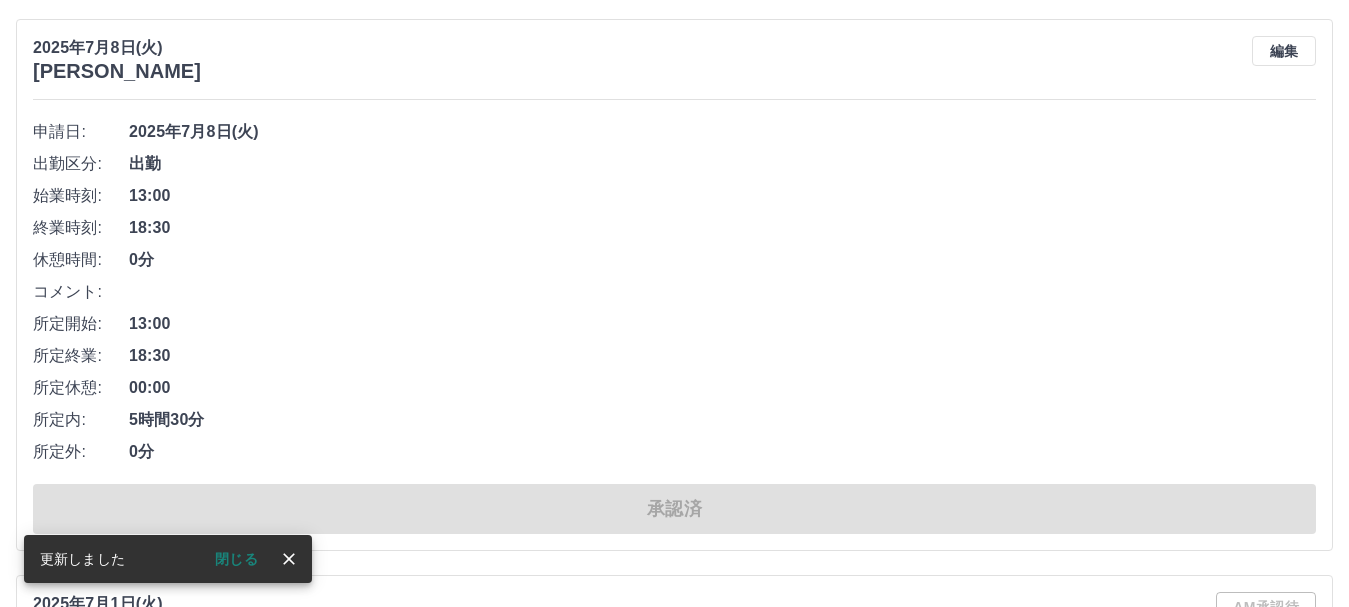 scroll, scrollTop: 4112, scrollLeft: 0, axis: vertical 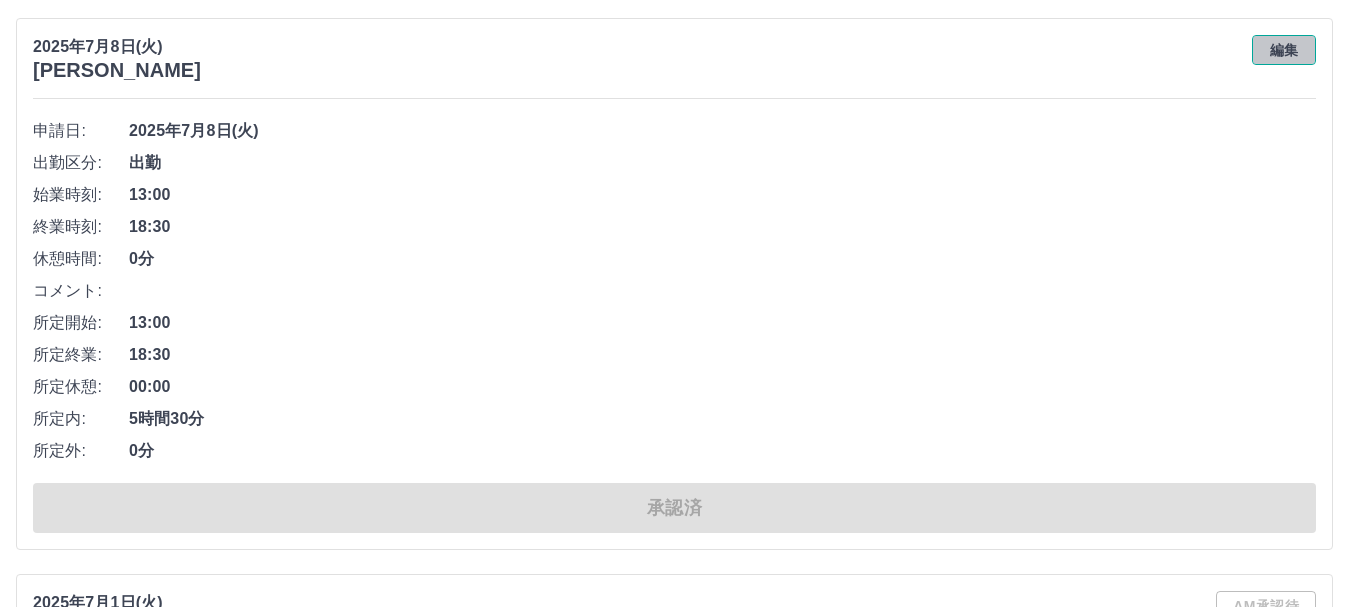 click on "編集" at bounding box center (1284, 50) 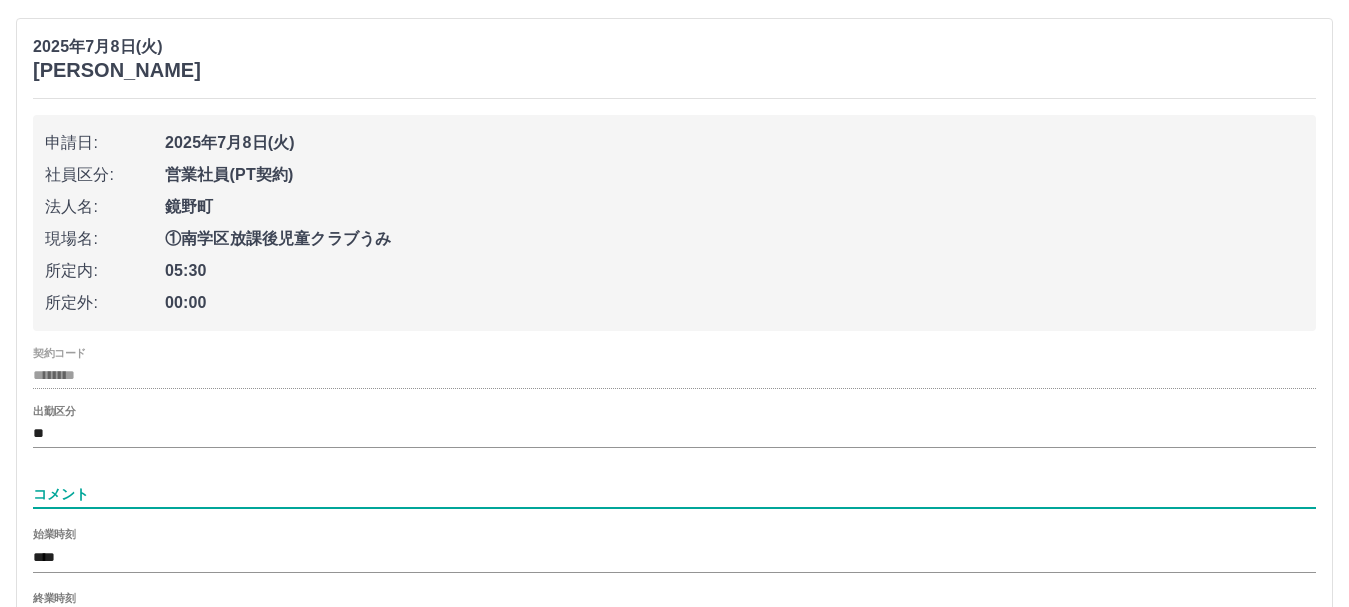 click on "コメント" at bounding box center (674, 494) 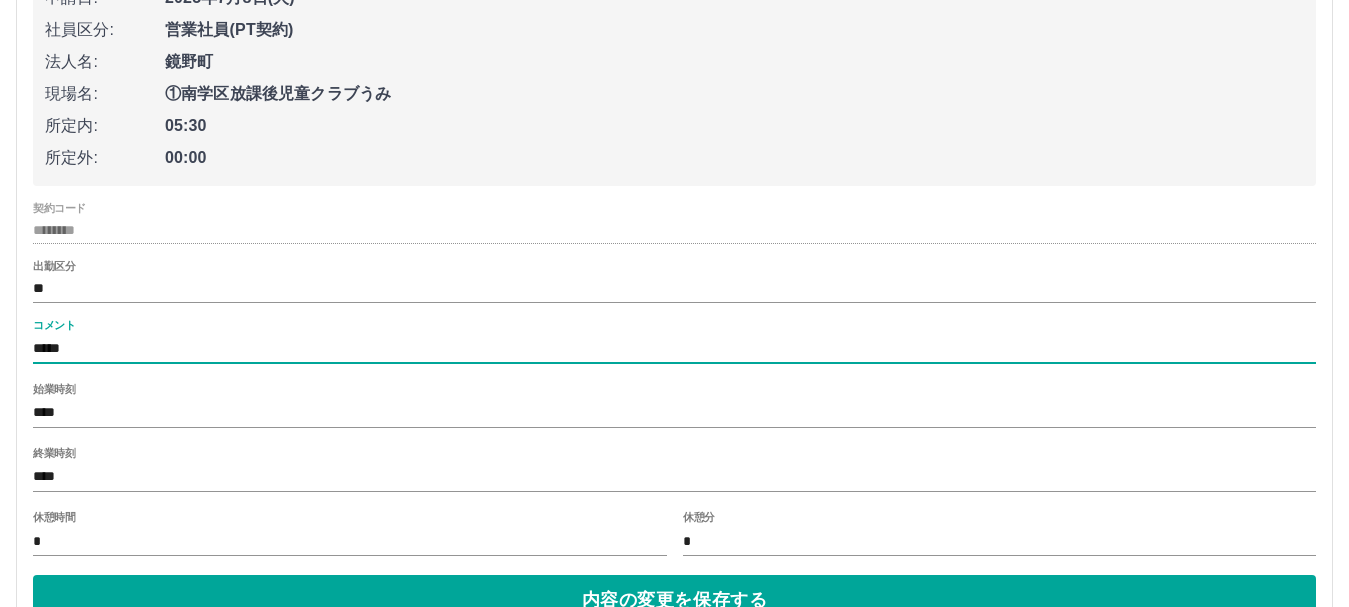 scroll, scrollTop: 4258, scrollLeft: 0, axis: vertical 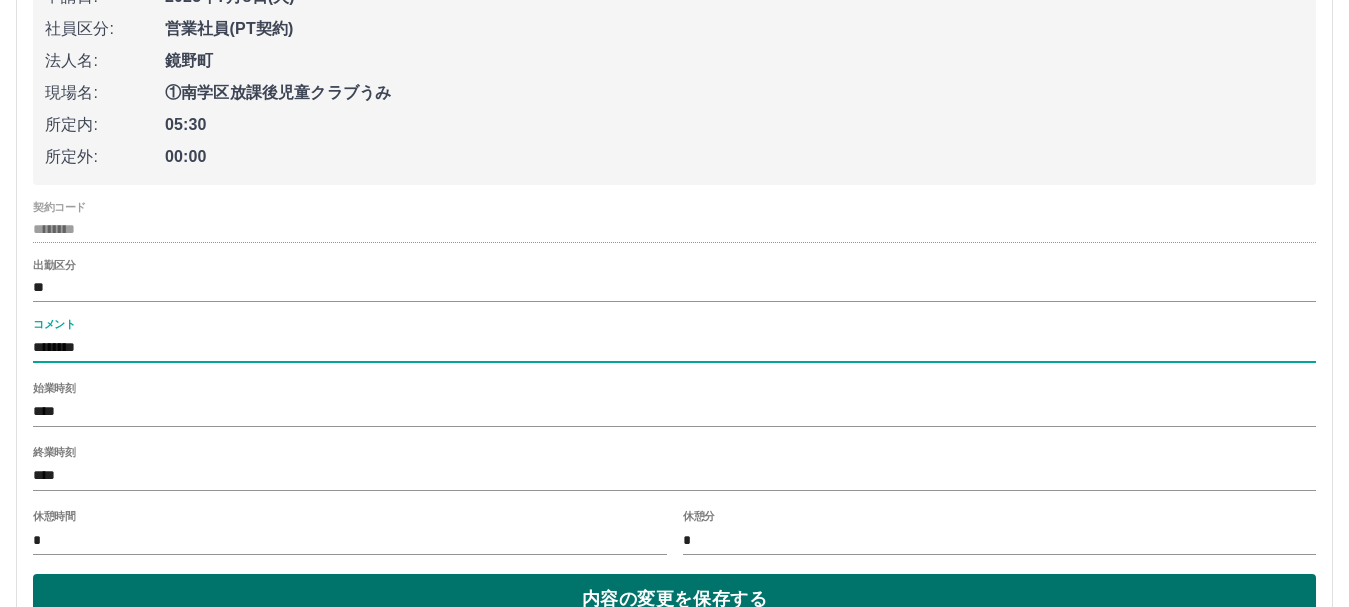 type on "********" 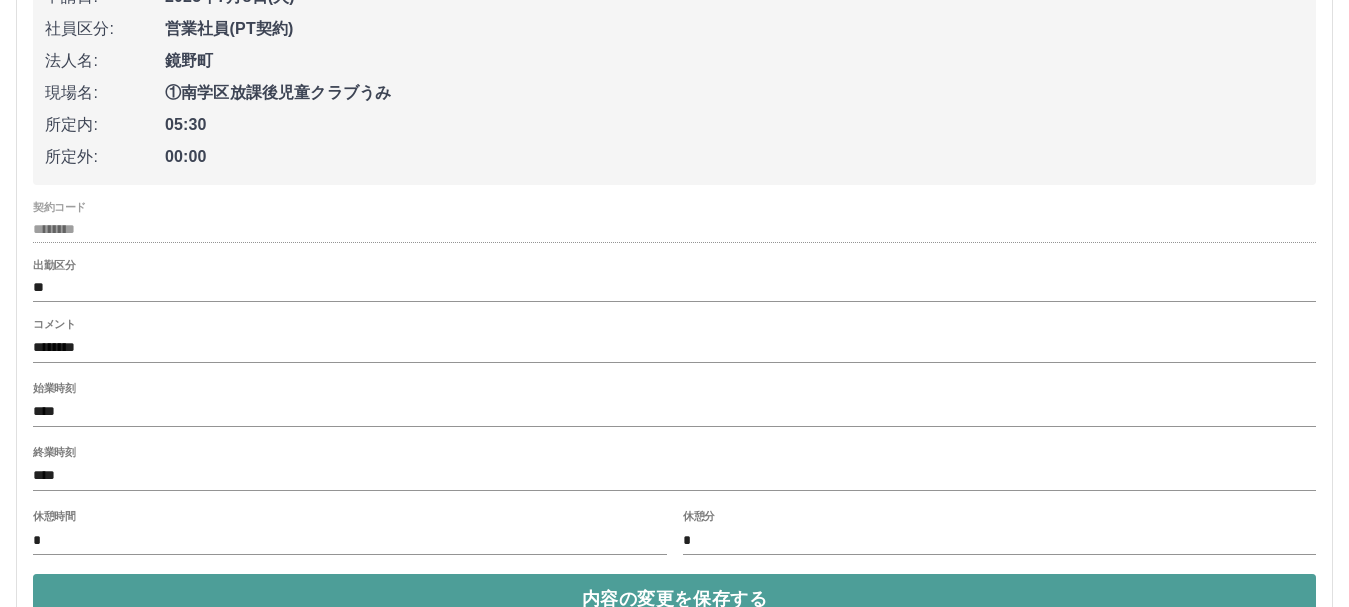 click on "内容の変更を保存する" at bounding box center [674, 599] 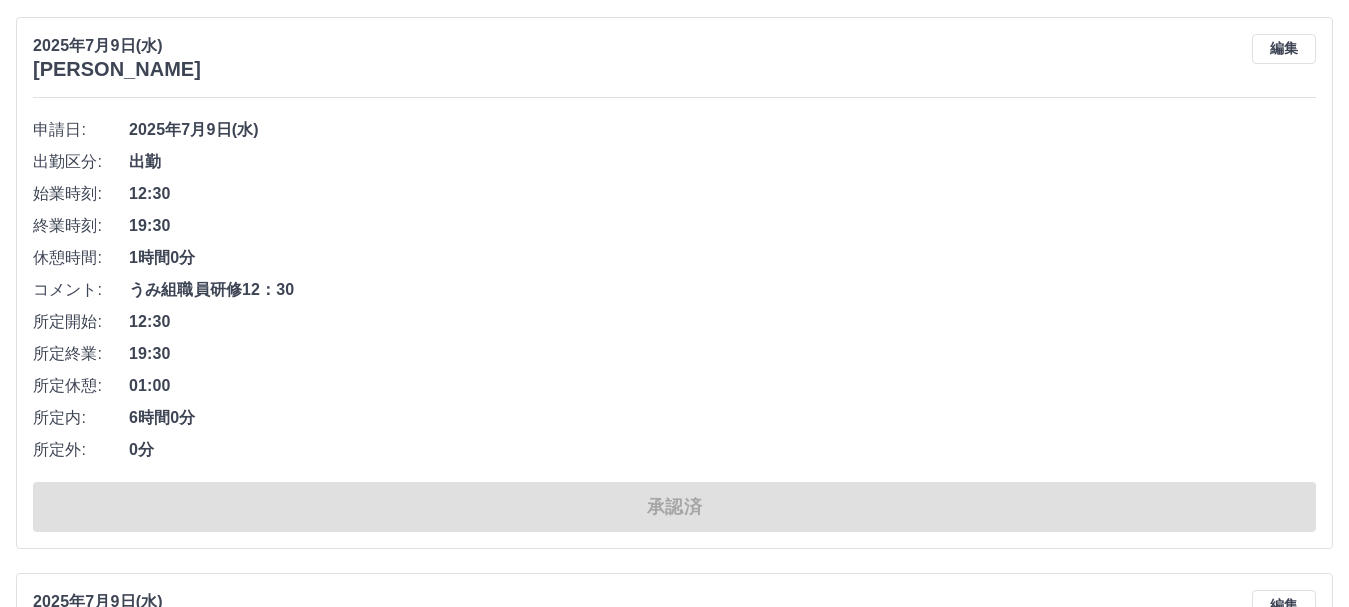 scroll, scrollTop: 0, scrollLeft: 0, axis: both 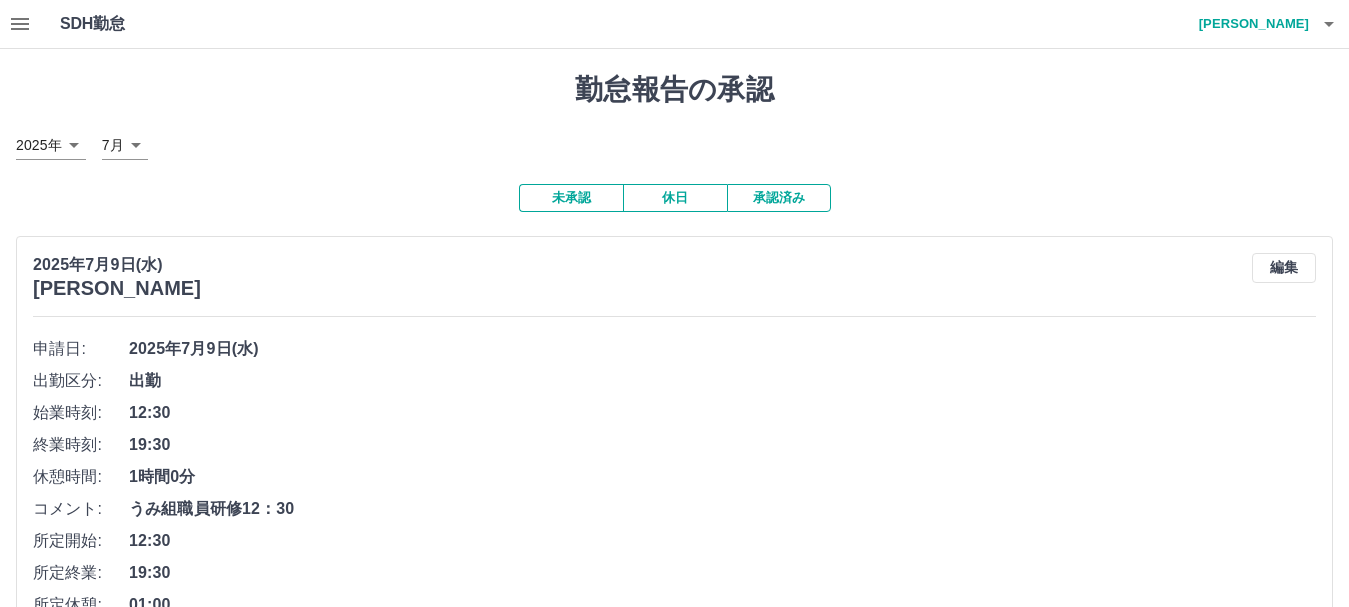 click on "未承認" at bounding box center [571, 198] 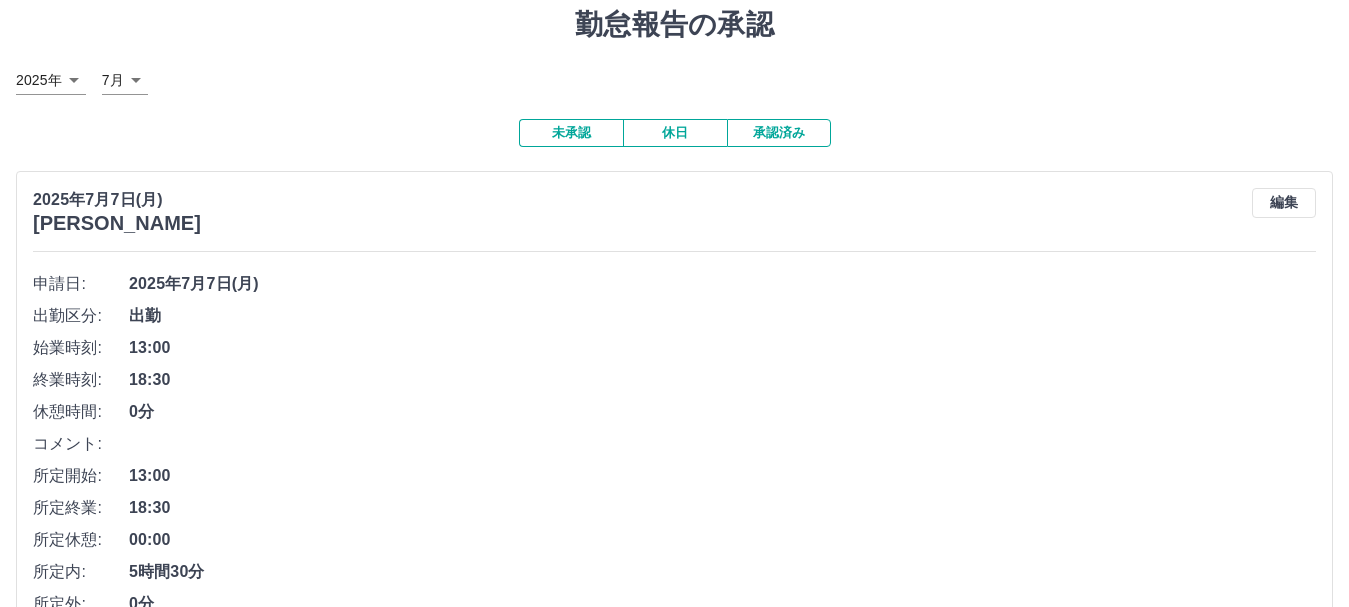 scroll, scrollTop: 100, scrollLeft: 0, axis: vertical 